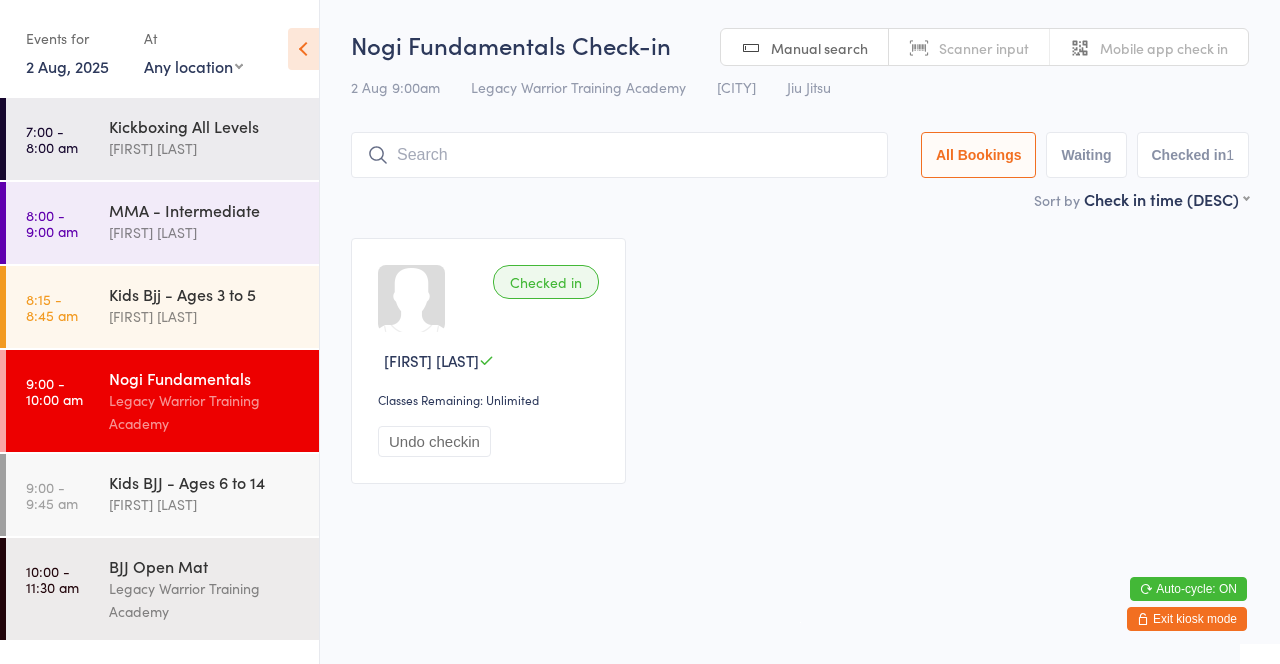 scroll, scrollTop: 0, scrollLeft: 0, axis: both 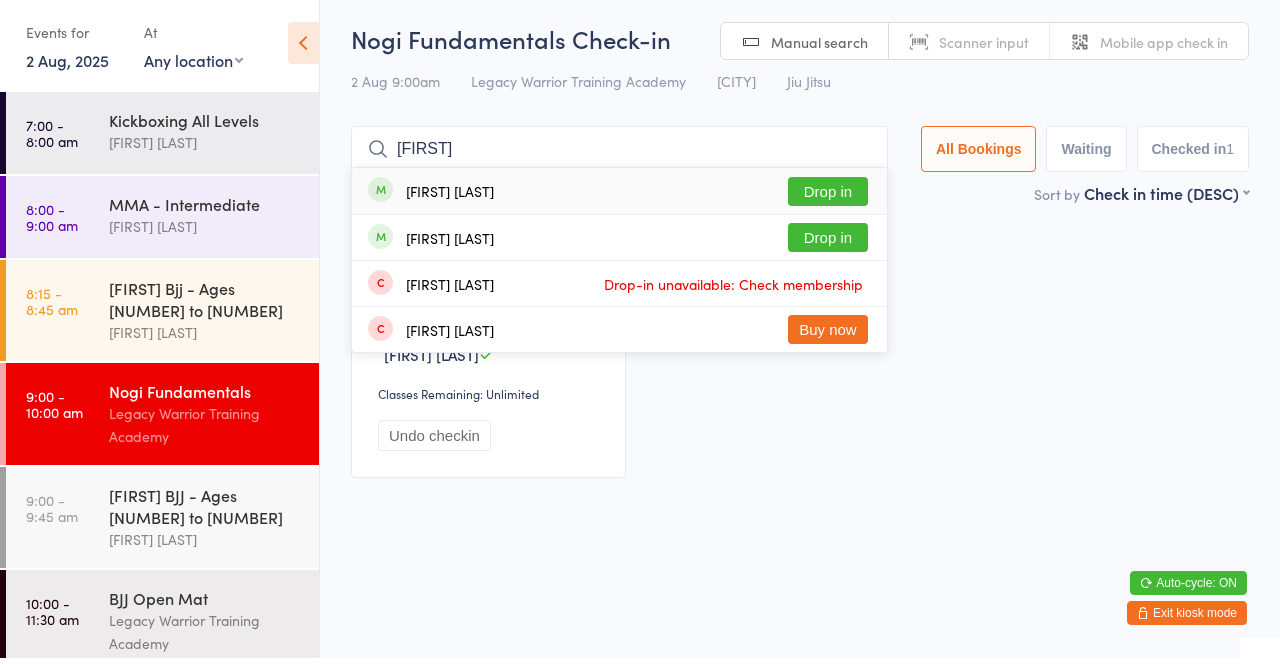 type on "[FIRST]" 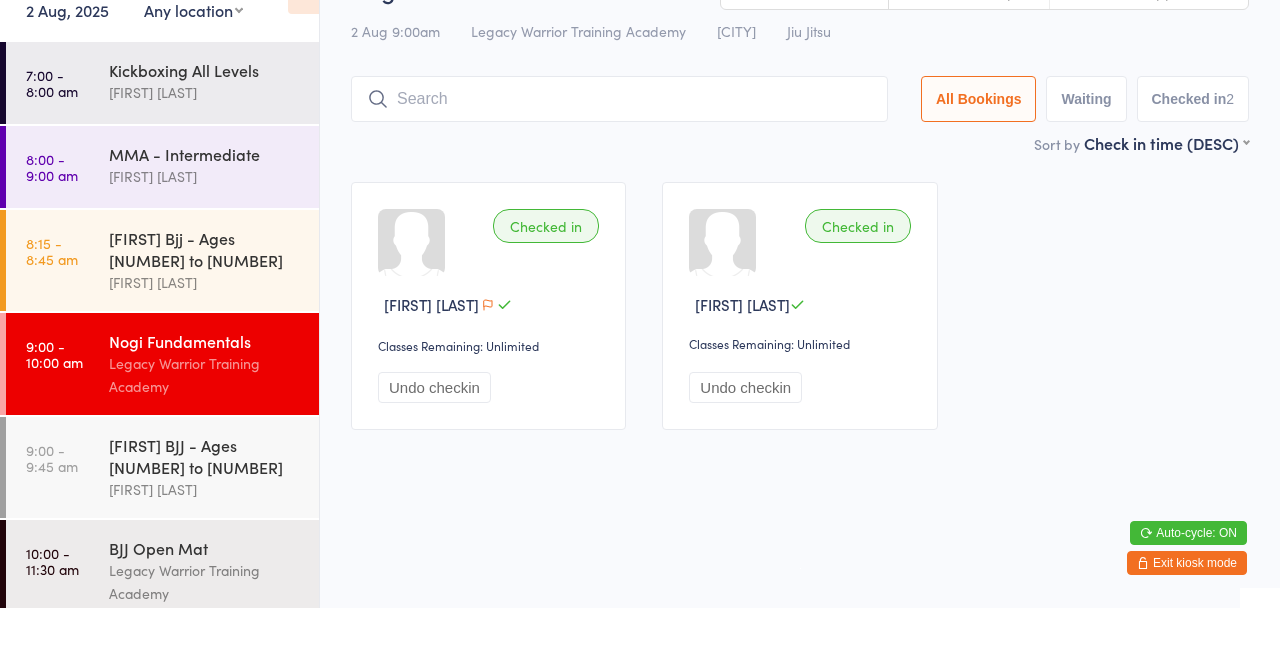 click at bounding box center (619, 155) 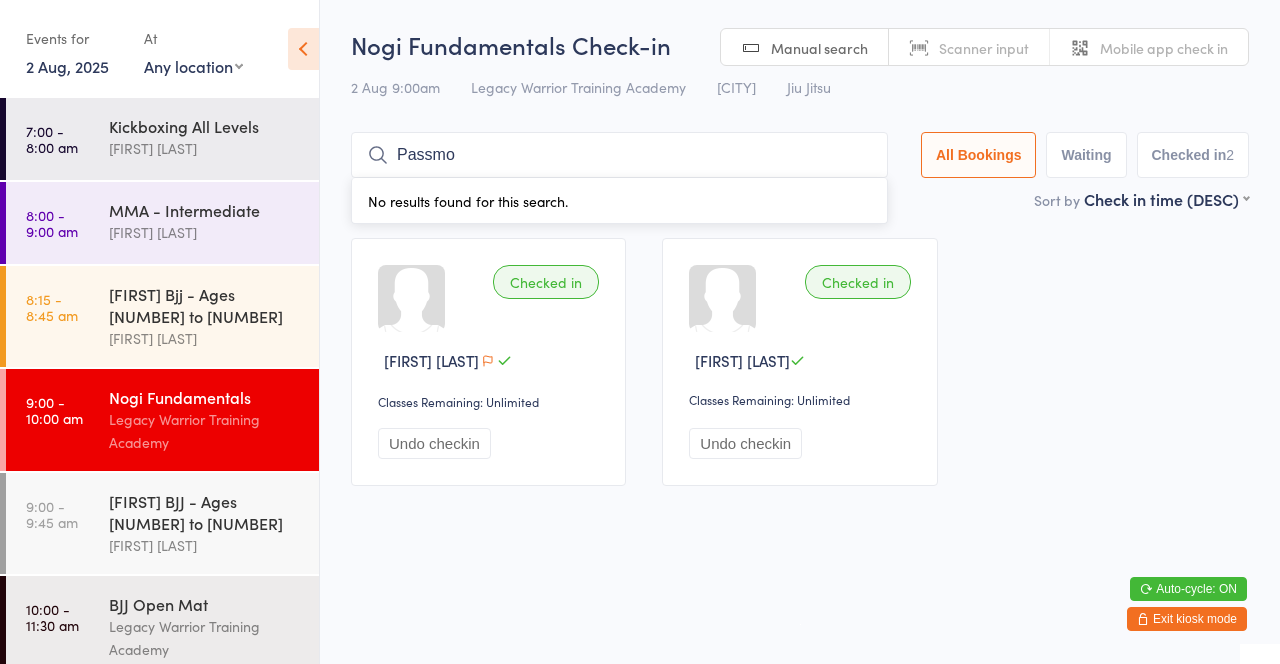 type on "Passmo" 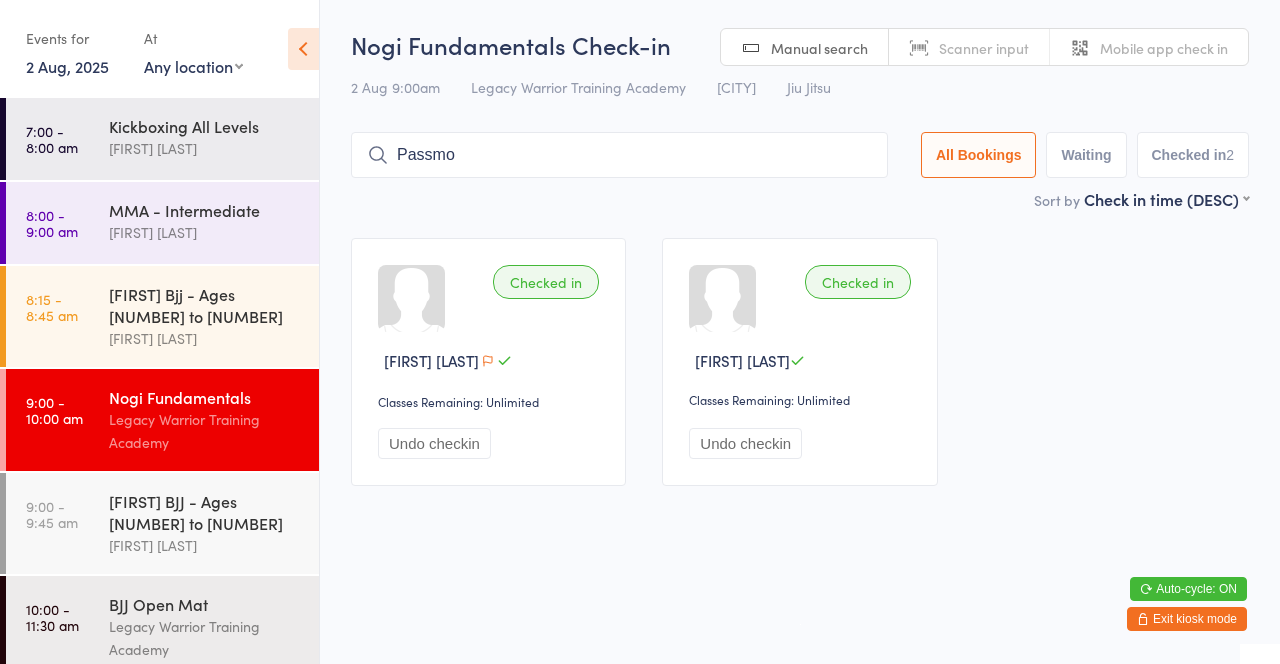 click on "Exit kiosk mode" at bounding box center [1187, 619] 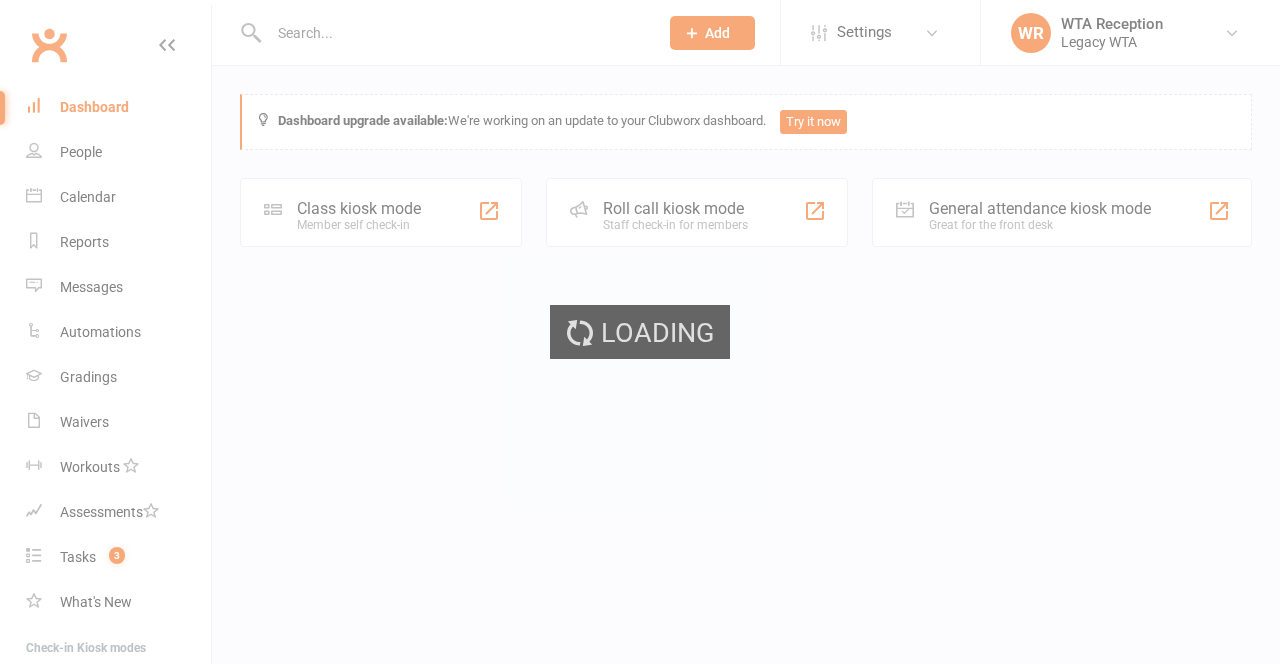 scroll, scrollTop: 0, scrollLeft: 0, axis: both 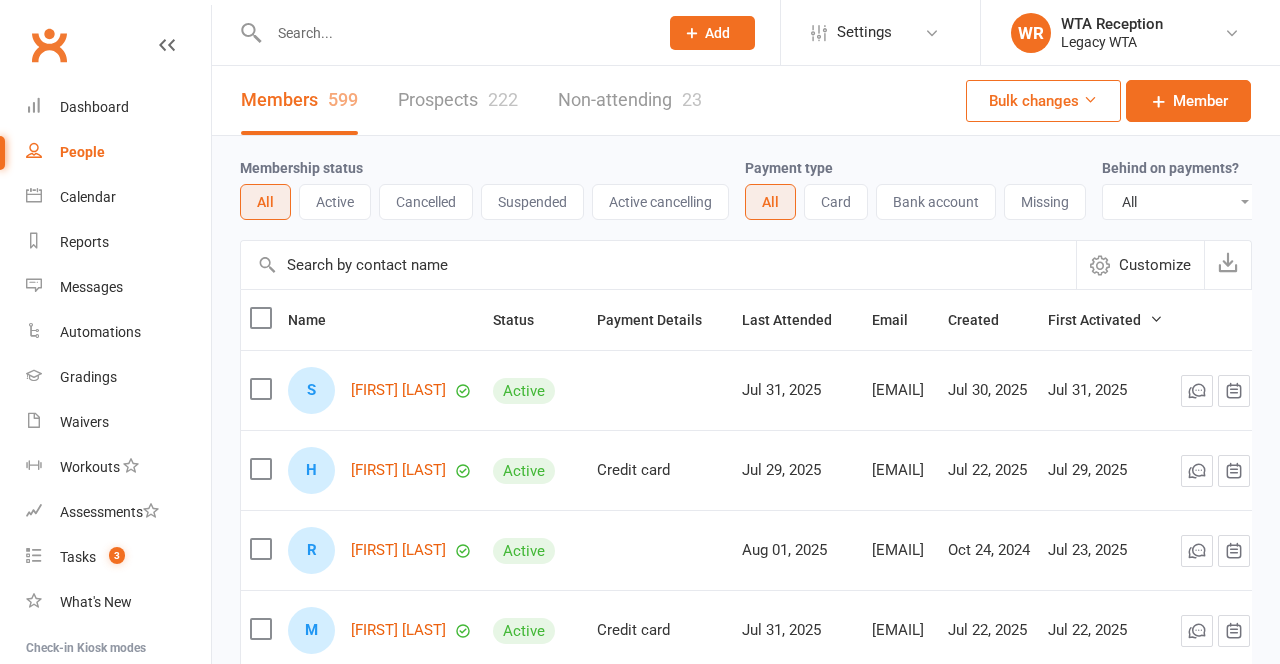 click at bounding box center [453, 33] 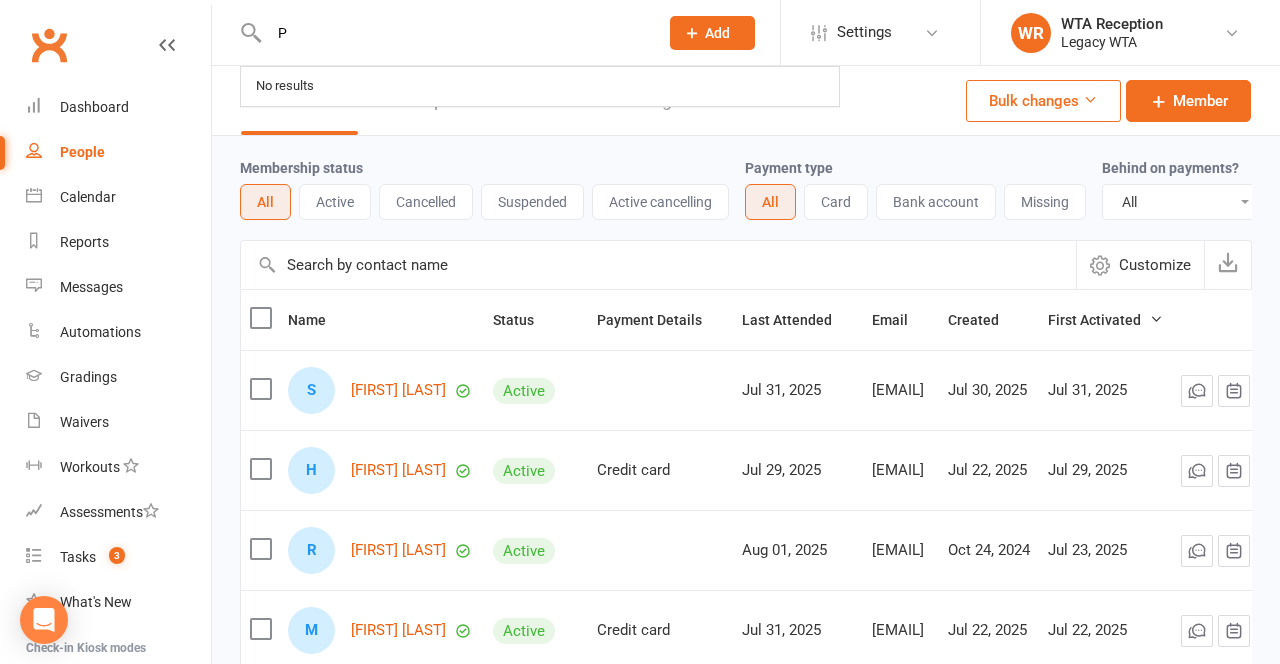 scroll, scrollTop: 0, scrollLeft: 0, axis: both 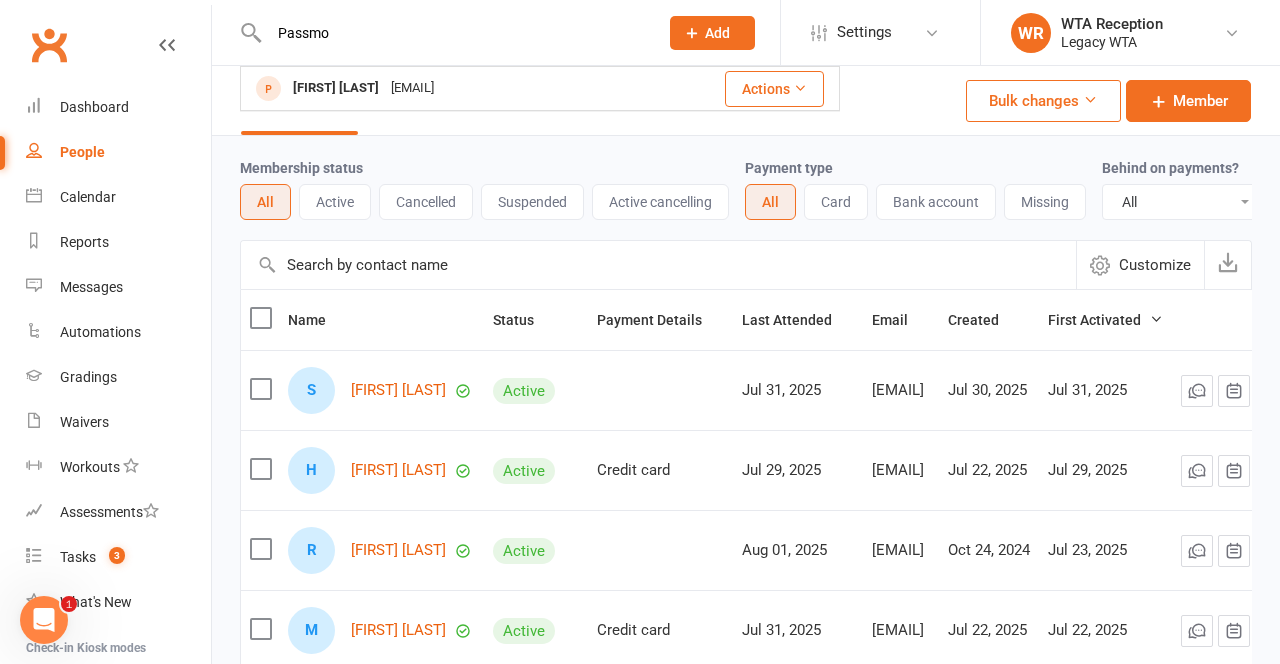 type on "Passmo" 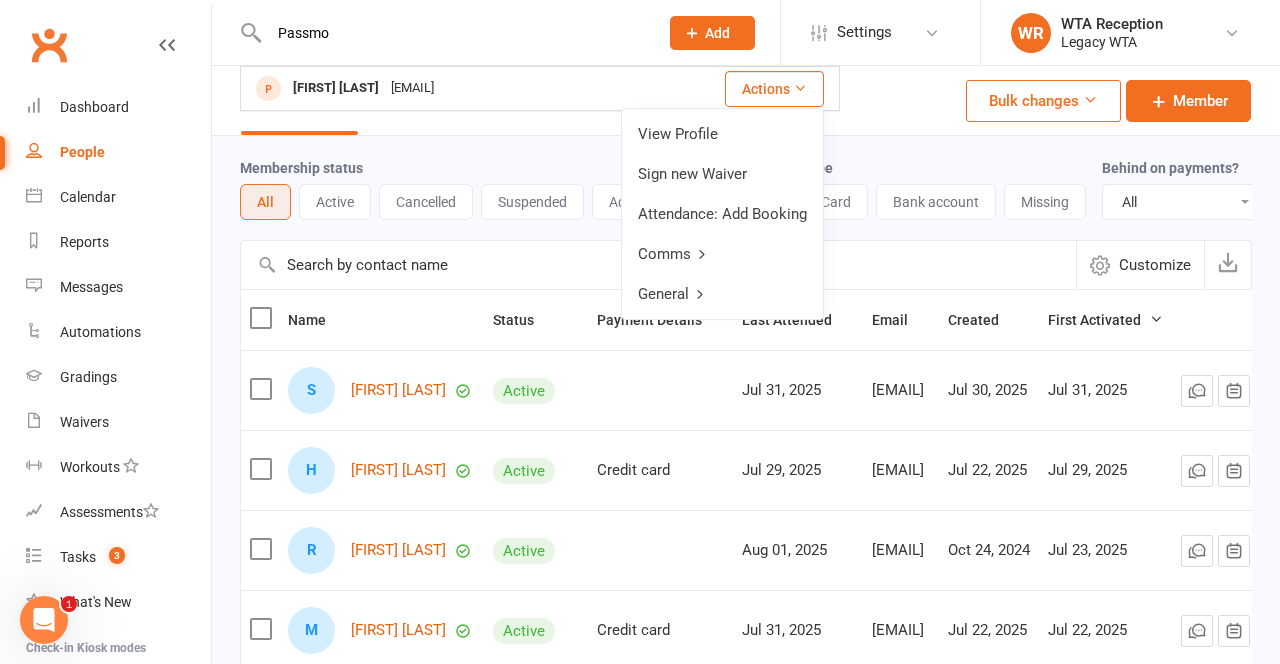 click on "Attendance: Add Booking" at bounding box center (722, 214) 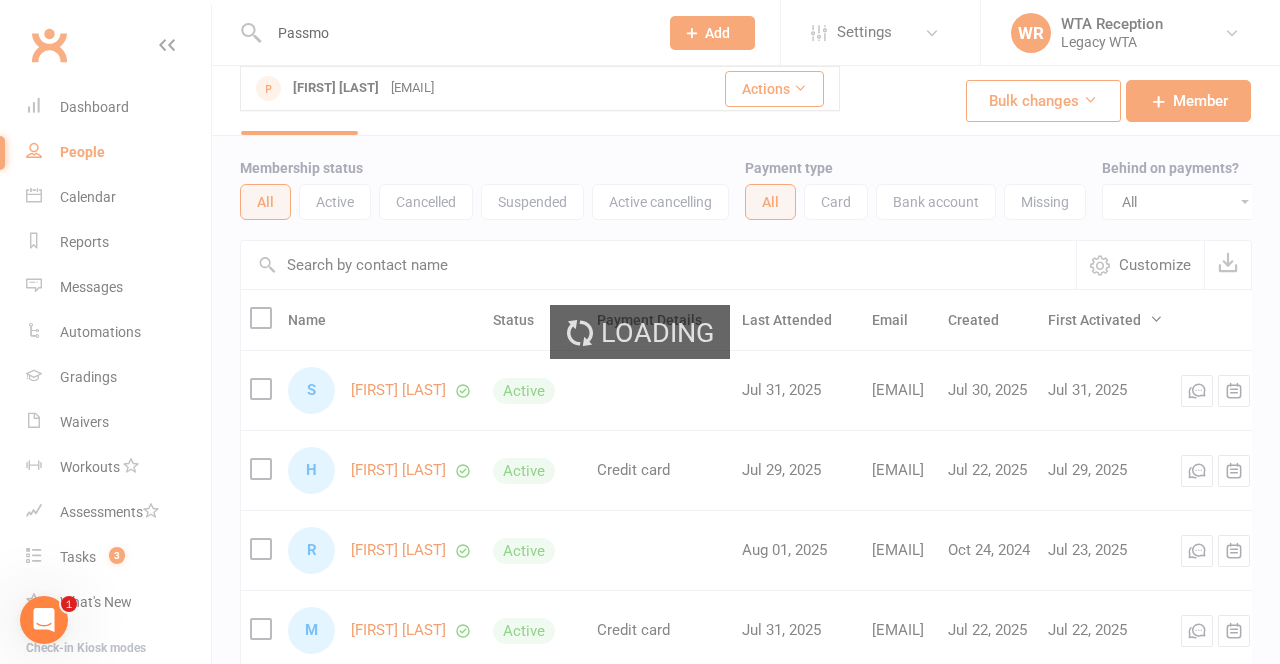 type 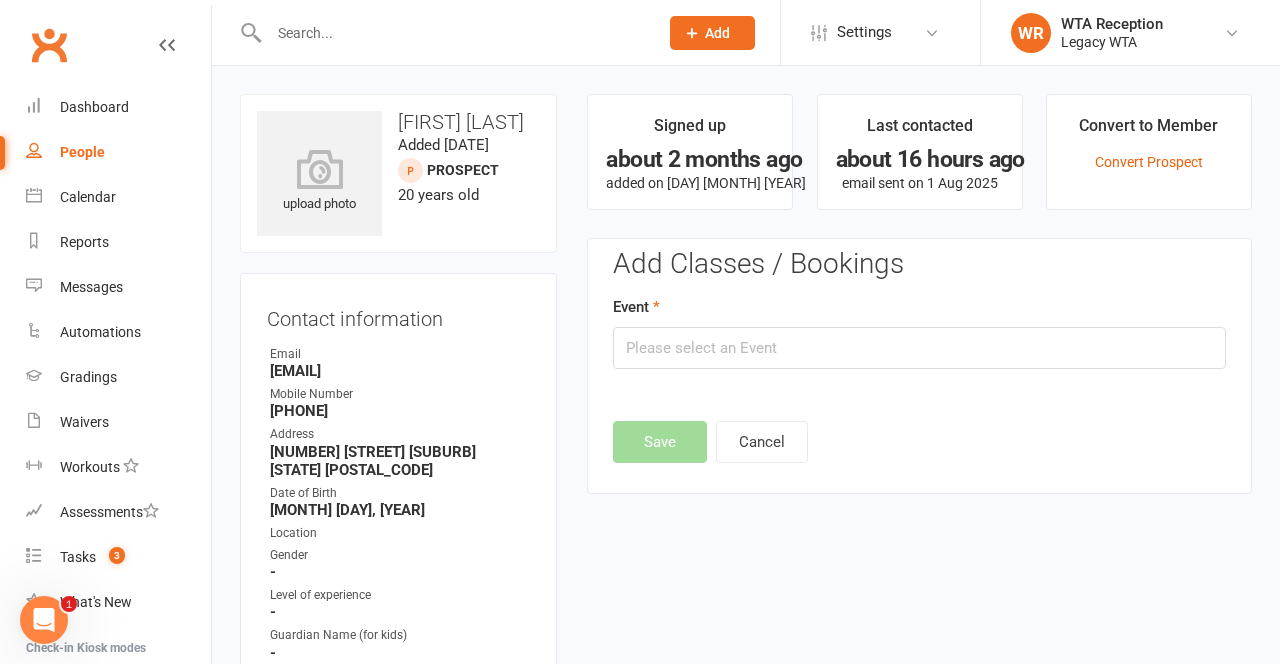 scroll, scrollTop: 138, scrollLeft: 0, axis: vertical 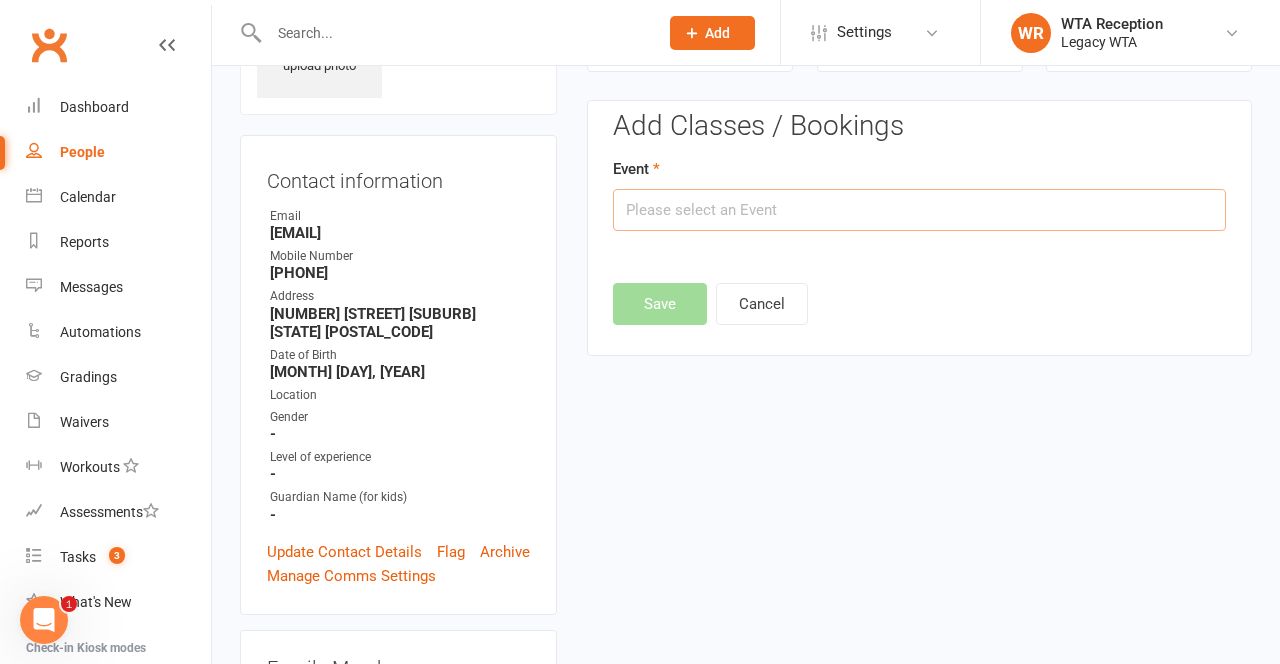 click at bounding box center (919, 210) 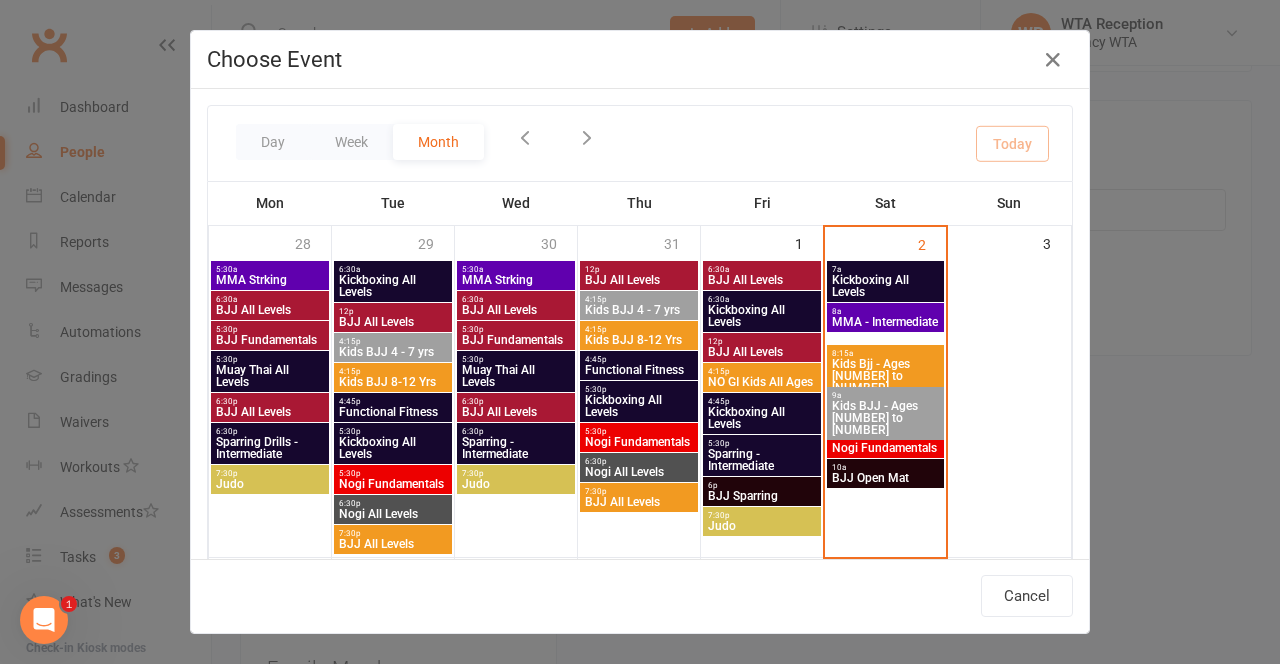 click on "Sat" at bounding box center (885, 203) 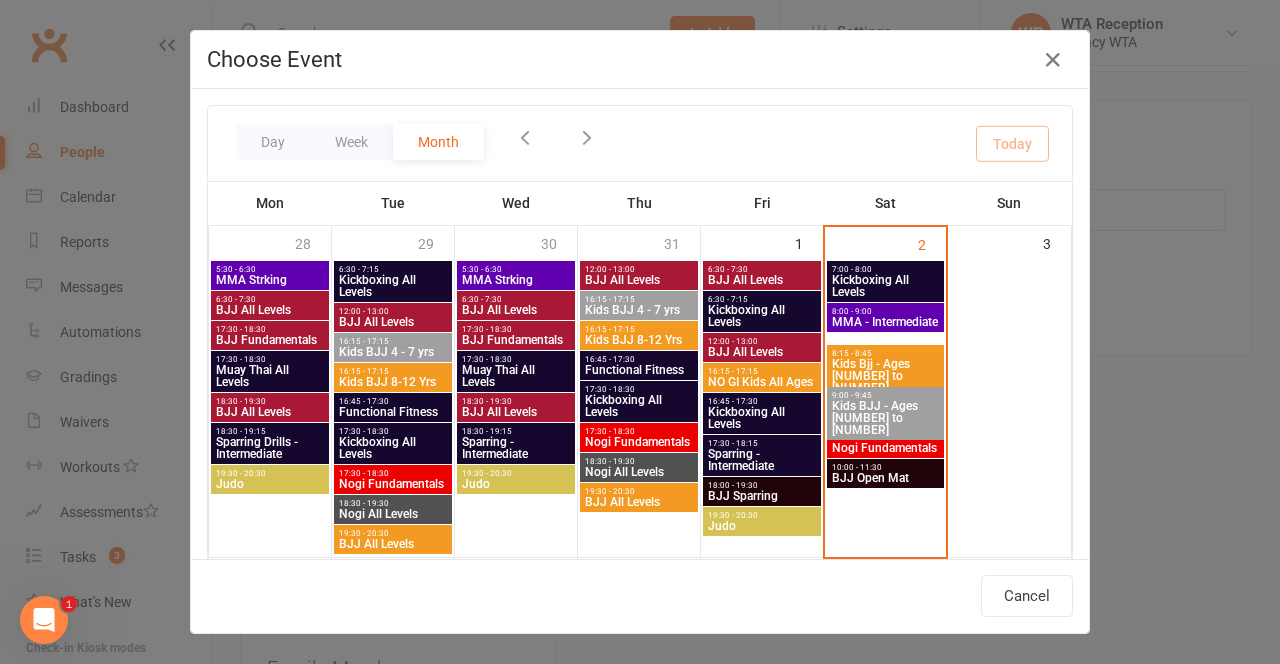 click on "Nogi Fundamentals" at bounding box center (885, 448) 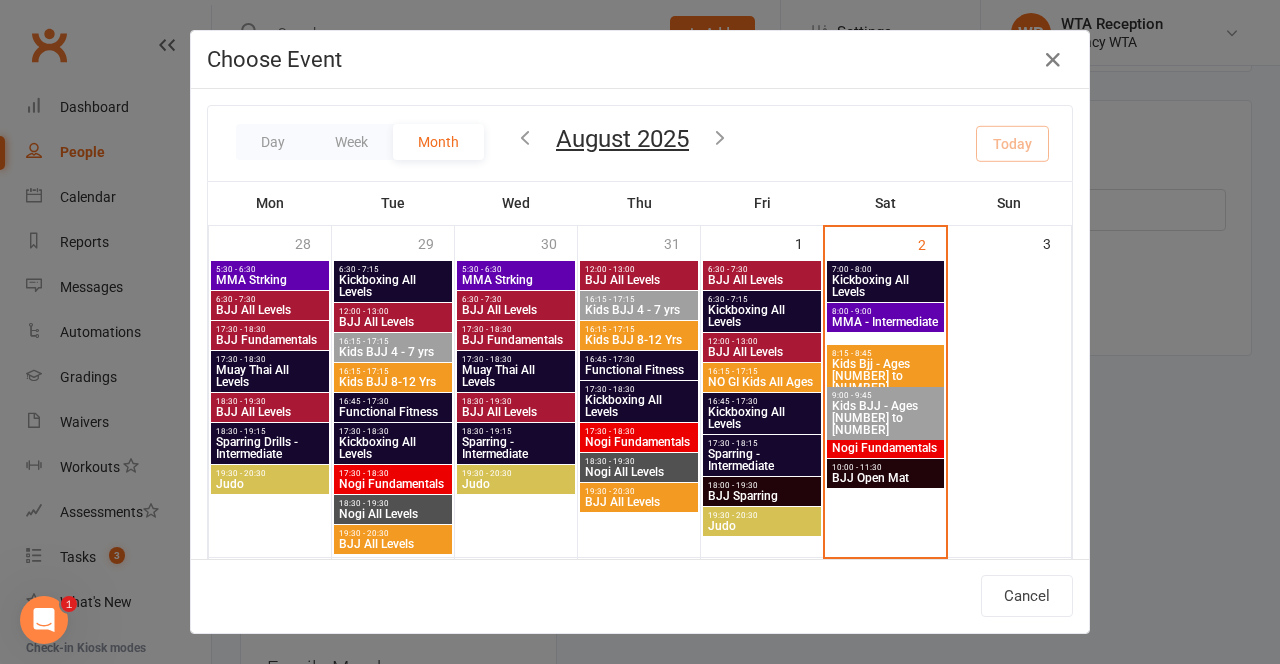 type on "Nogi Fundamentals - Aug 2, 2025 9:00:00 AM" 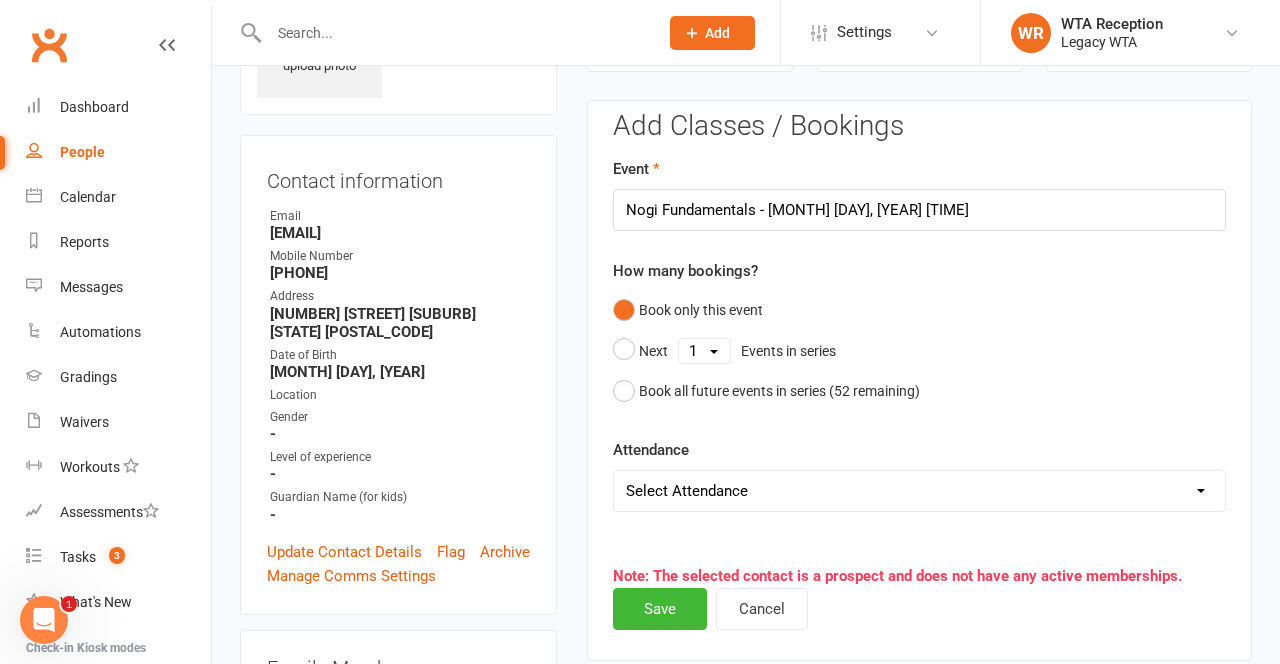 click on "Select Attendance Attended Absent" at bounding box center [919, 491] 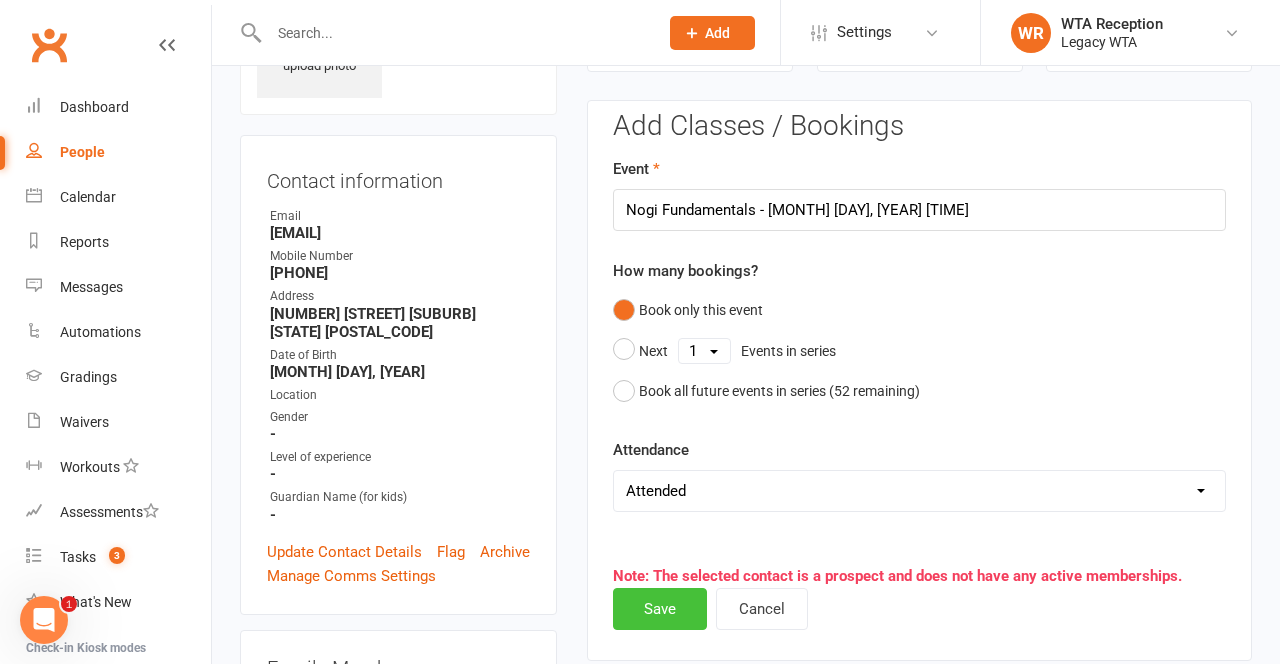 click on "Save" at bounding box center [660, 609] 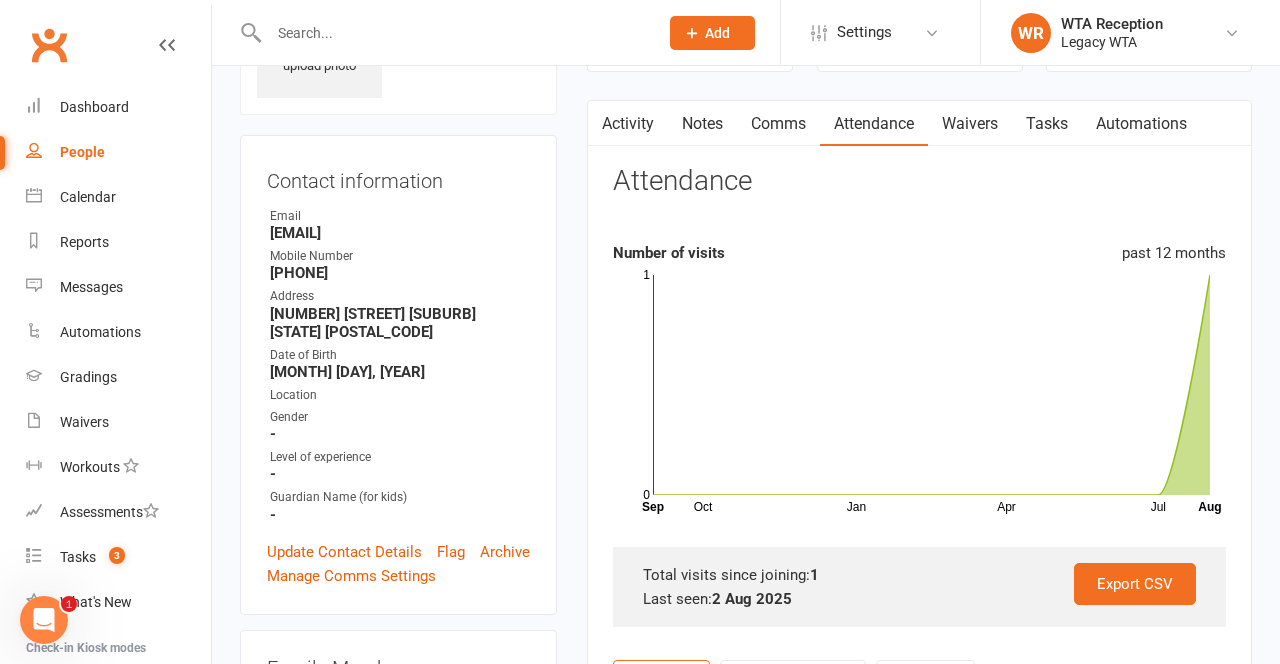 scroll, scrollTop: 0, scrollLeft: 0, axis: both 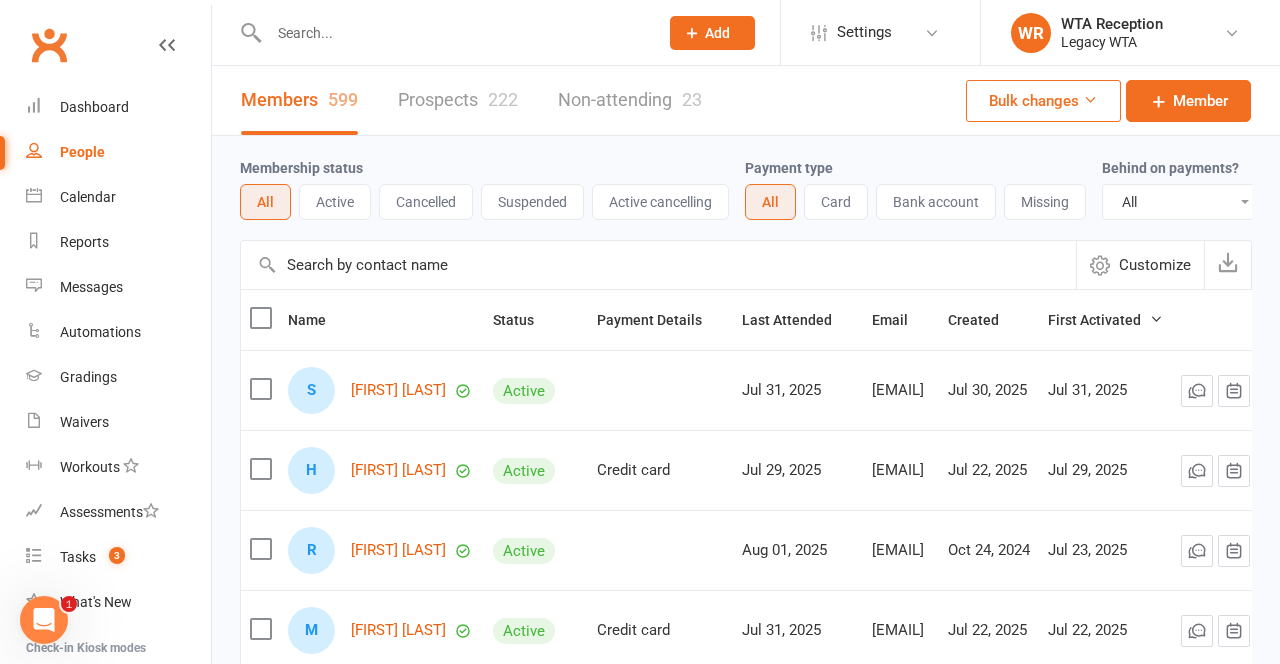 click at bounding box center [453, 33] 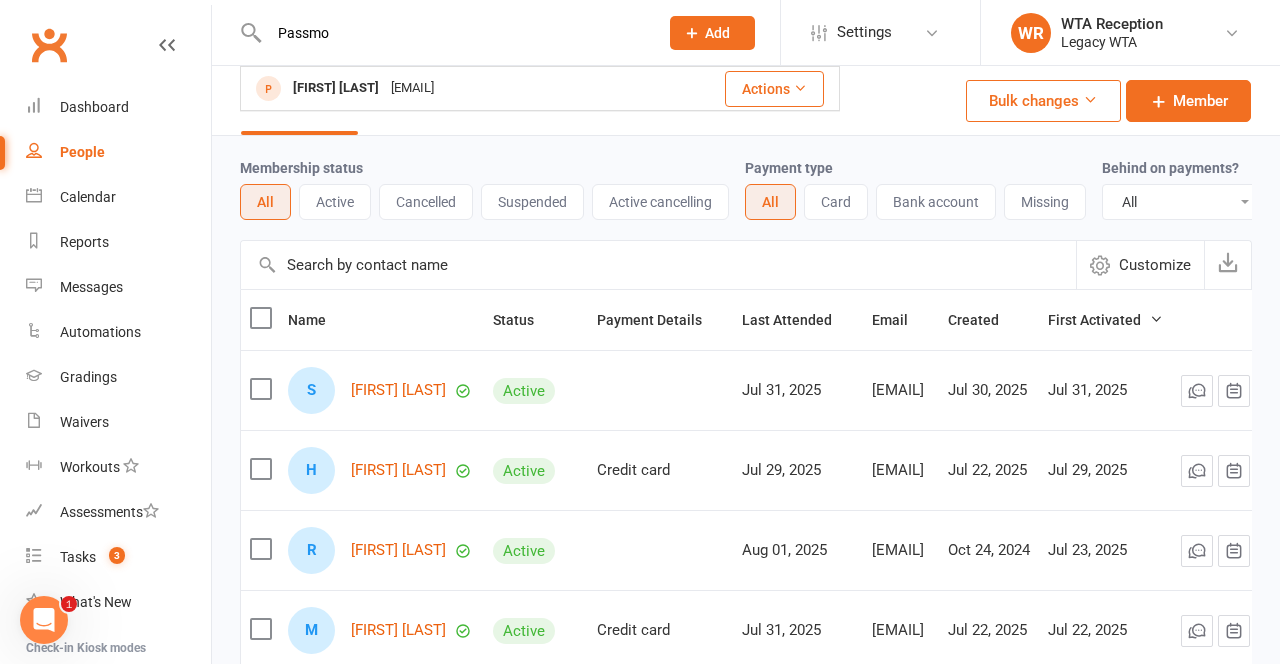 type on "Passmo" 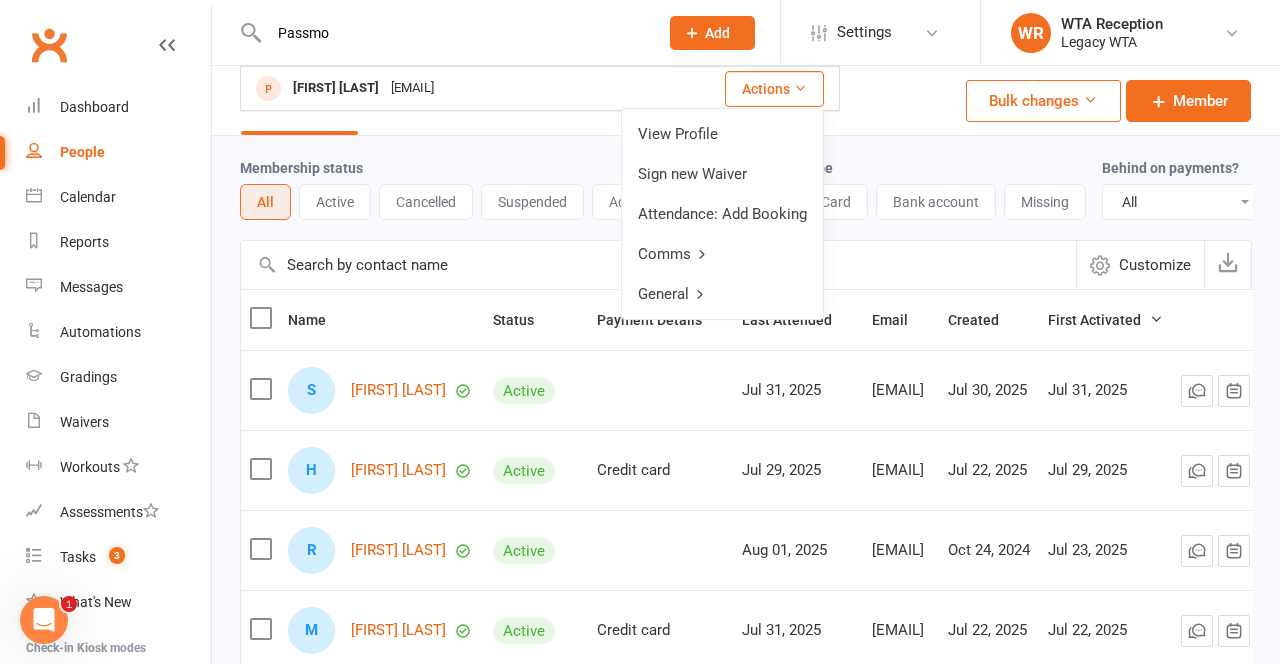 click on "Attendance: Add Booking" at bounding box center [722, 214] 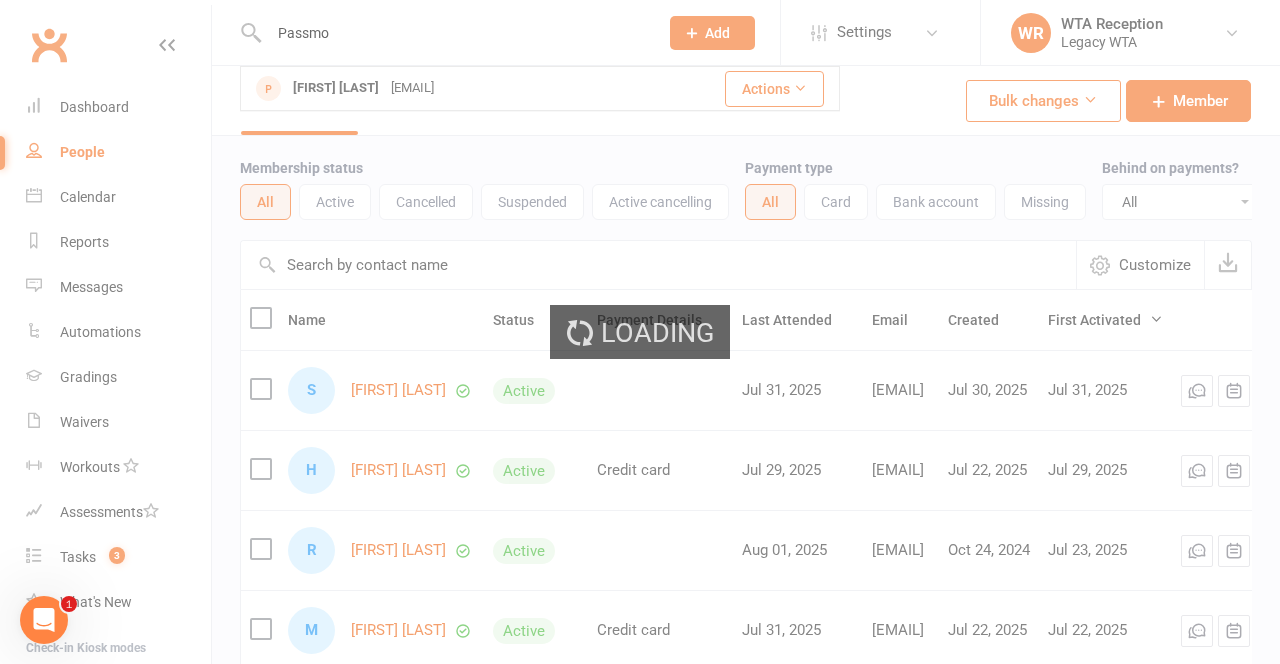 type 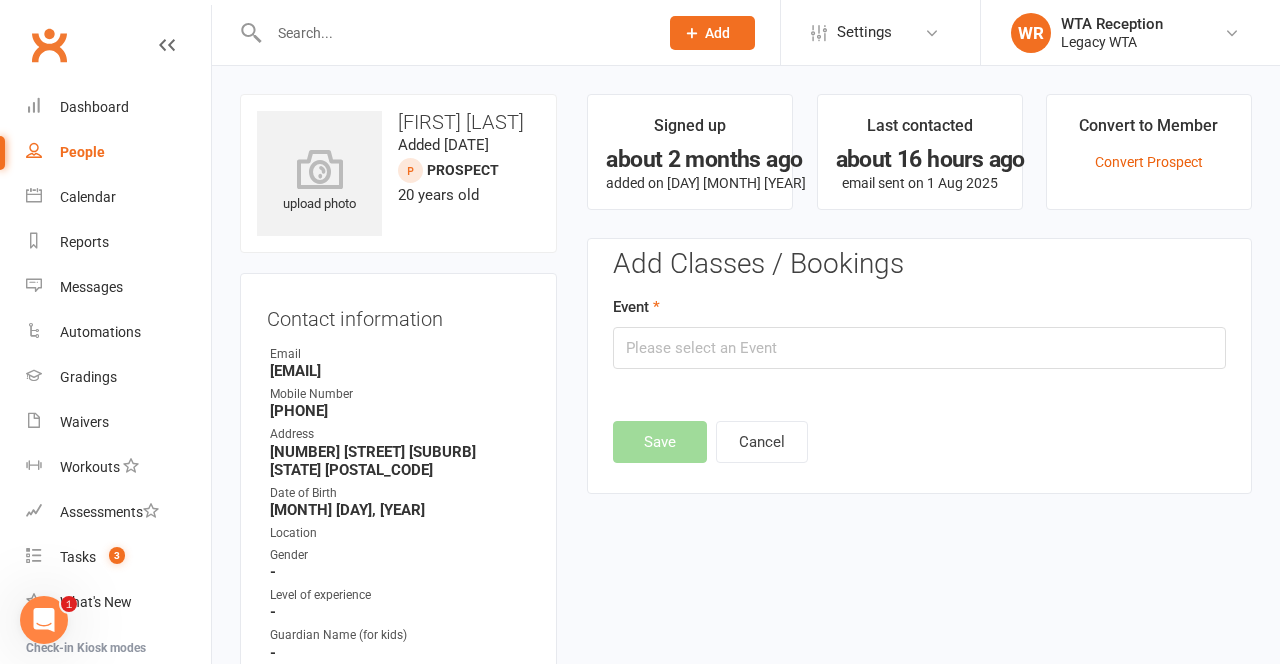 scroll, scrollTop: 138, scrollLeft: 0, axis: vertical 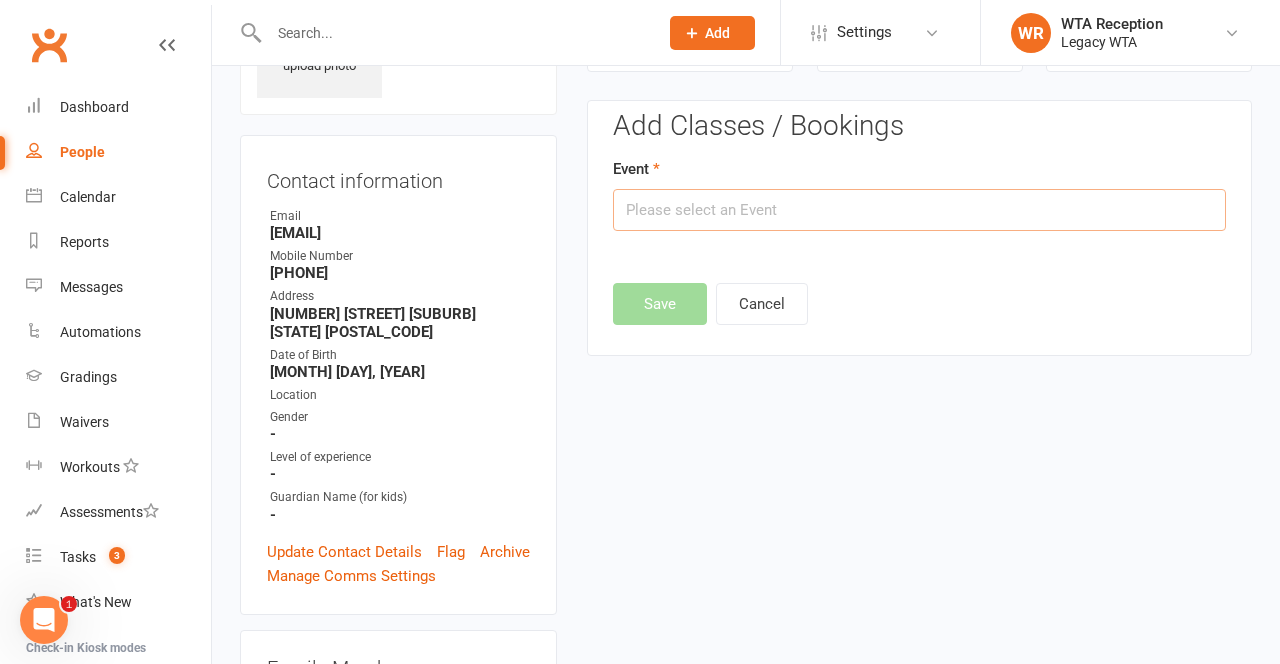 click at bounding box center (919, 210) 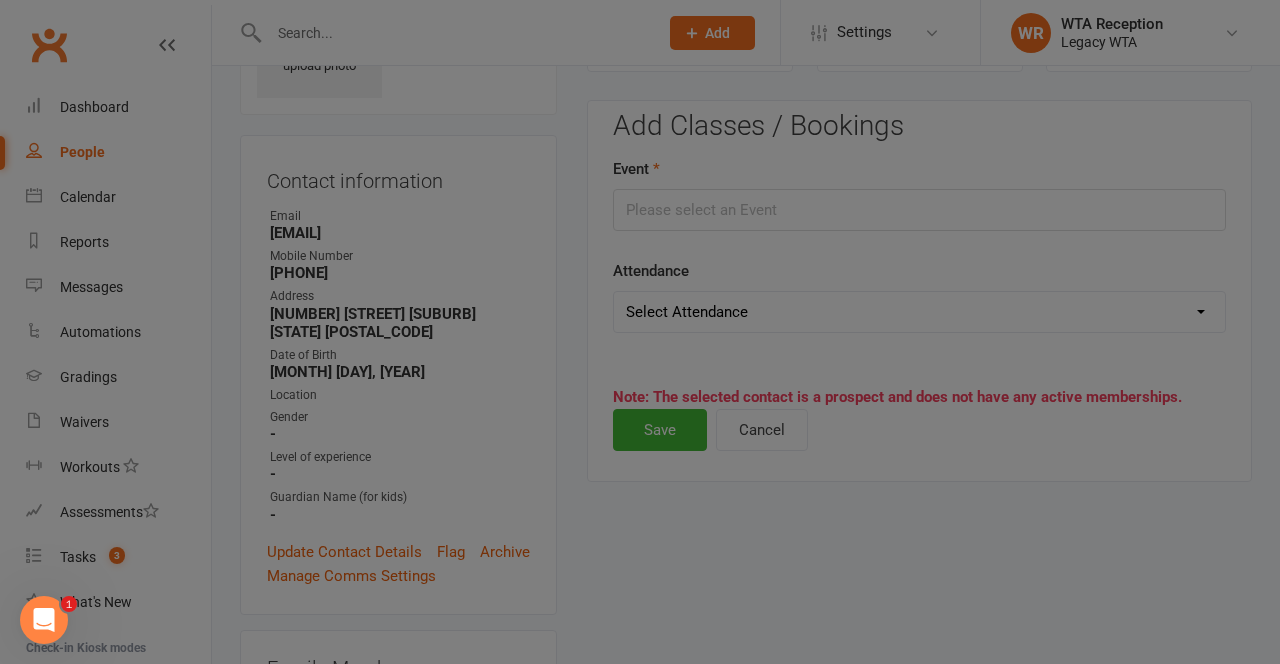 type on "BJJ Open Mat - Aug 2, 2025 10:00:00 AM" 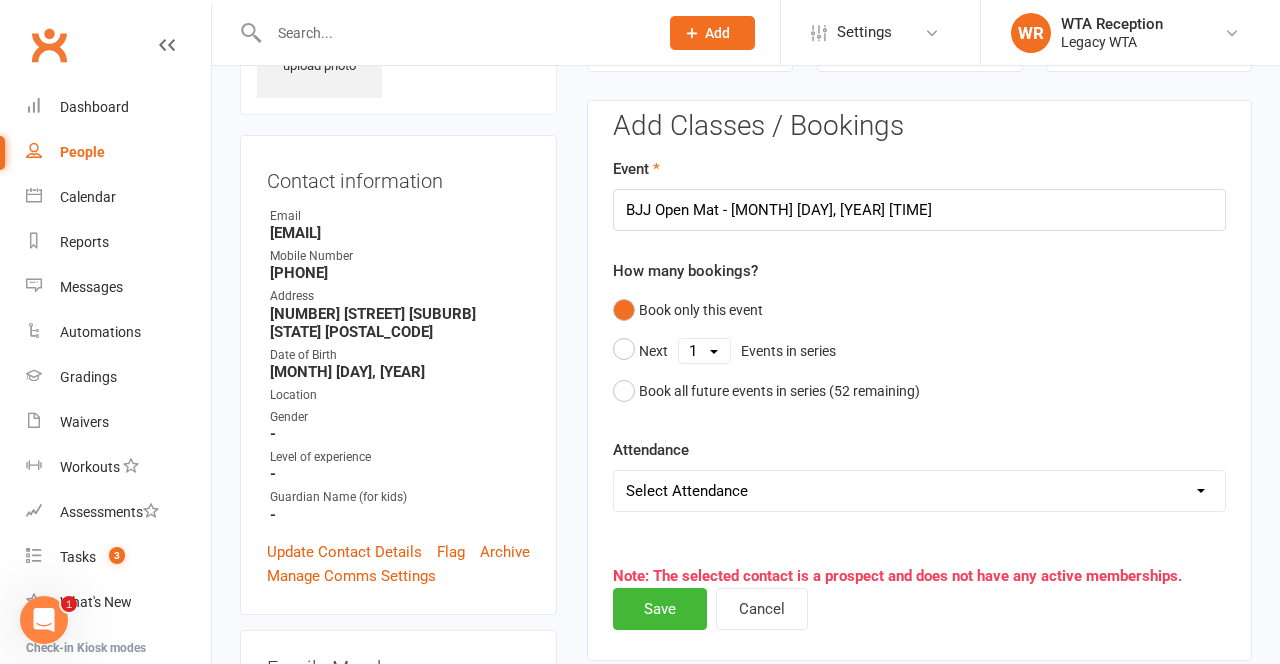 click on "Select Attendance Attended Absent" at bounding box center (919, 491) 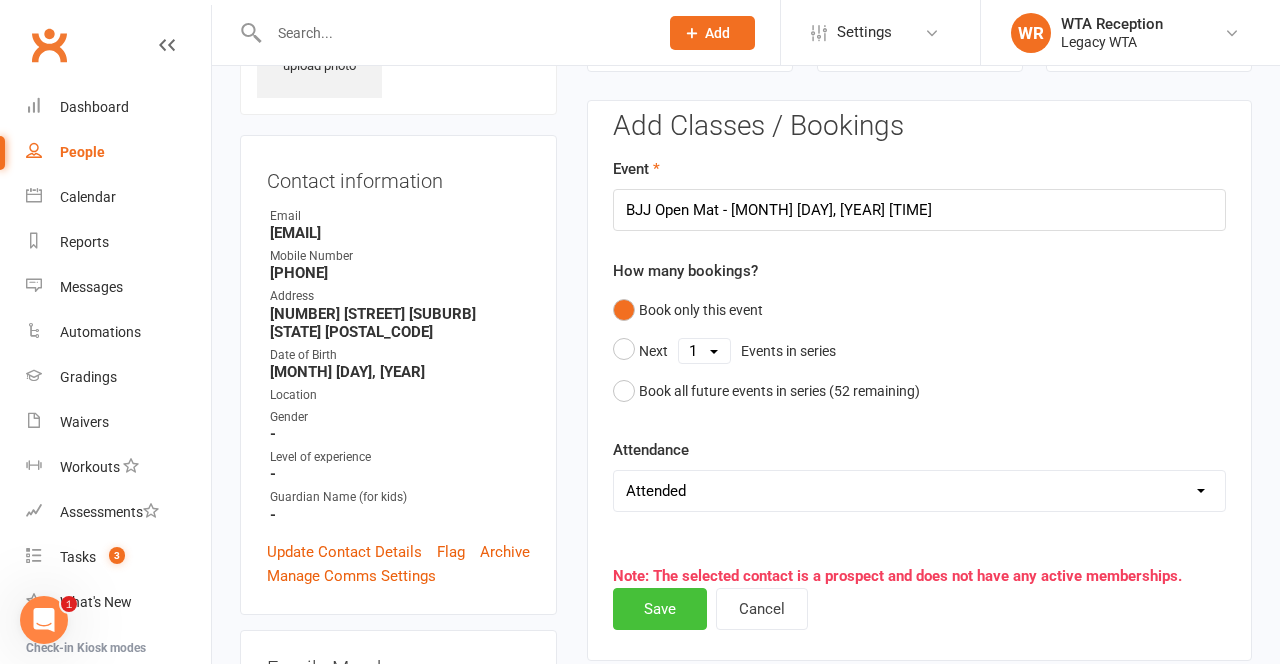 click on "Save" at bounding box center [660, 609] 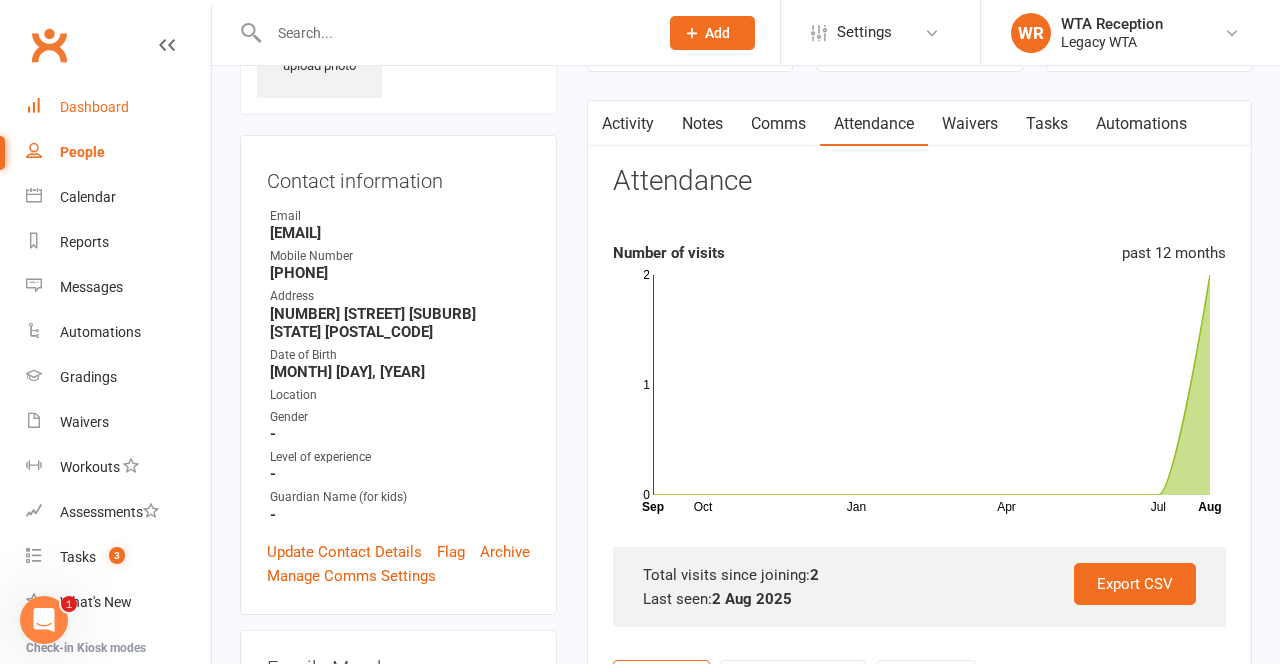 click on "Dashboard" at bounding box center (118, 107) 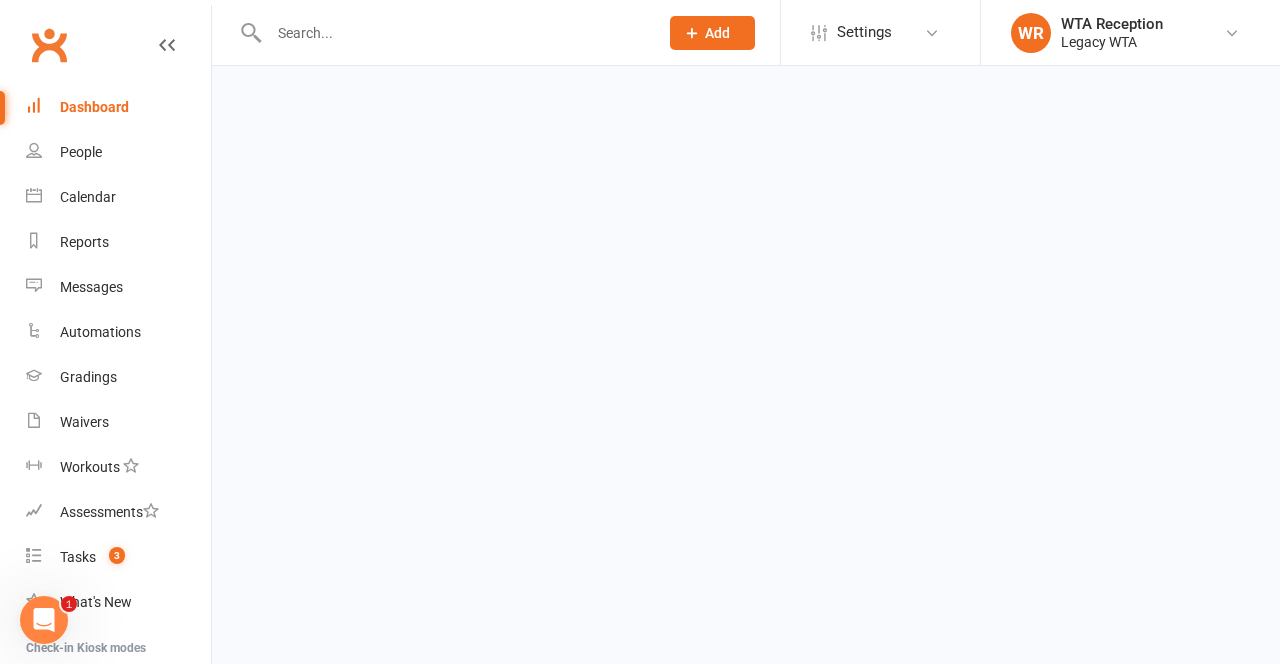 scroll, scrollTop: 0, scrollLeft: 0, axis: both 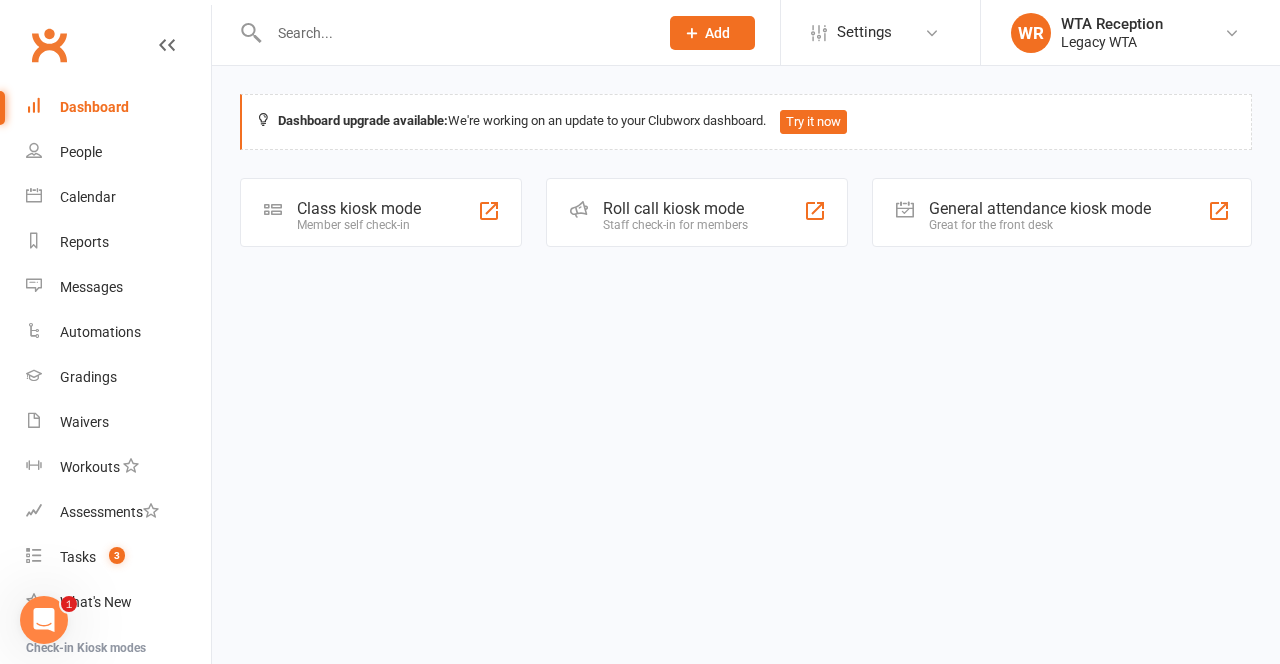 click on "Class kiosk mode" at bounding box center (359, 208) 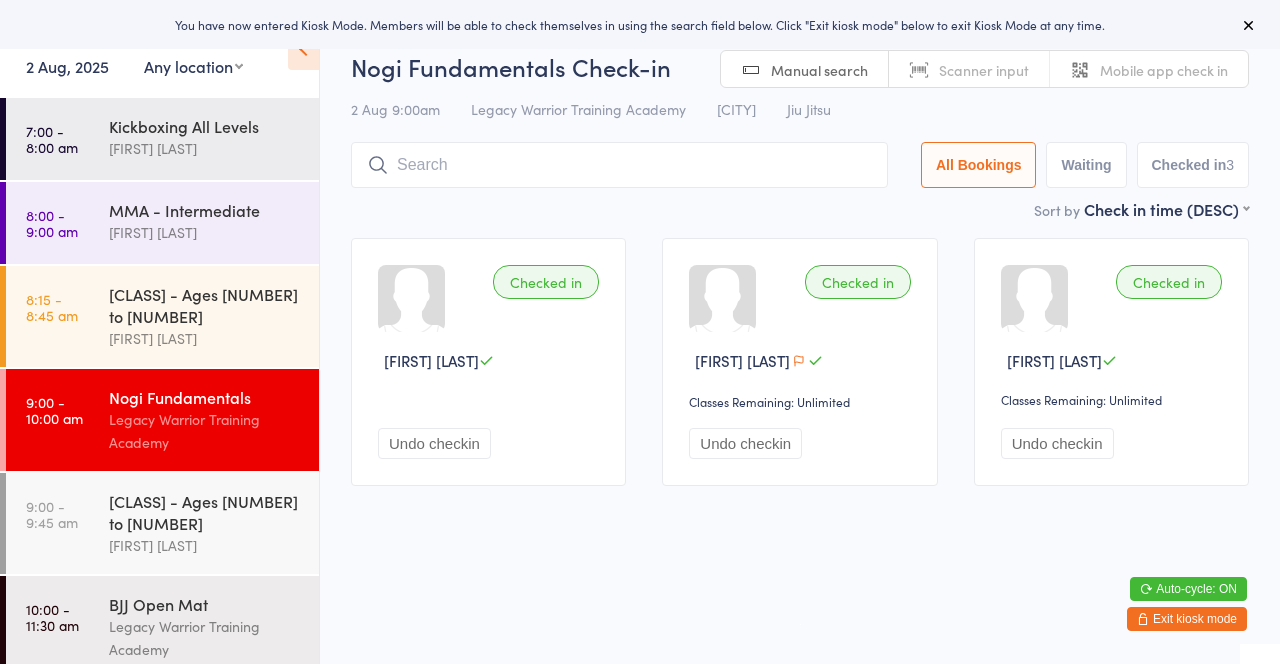 scroll, scrollTop: 0, scrollLeft: 0, axis: both 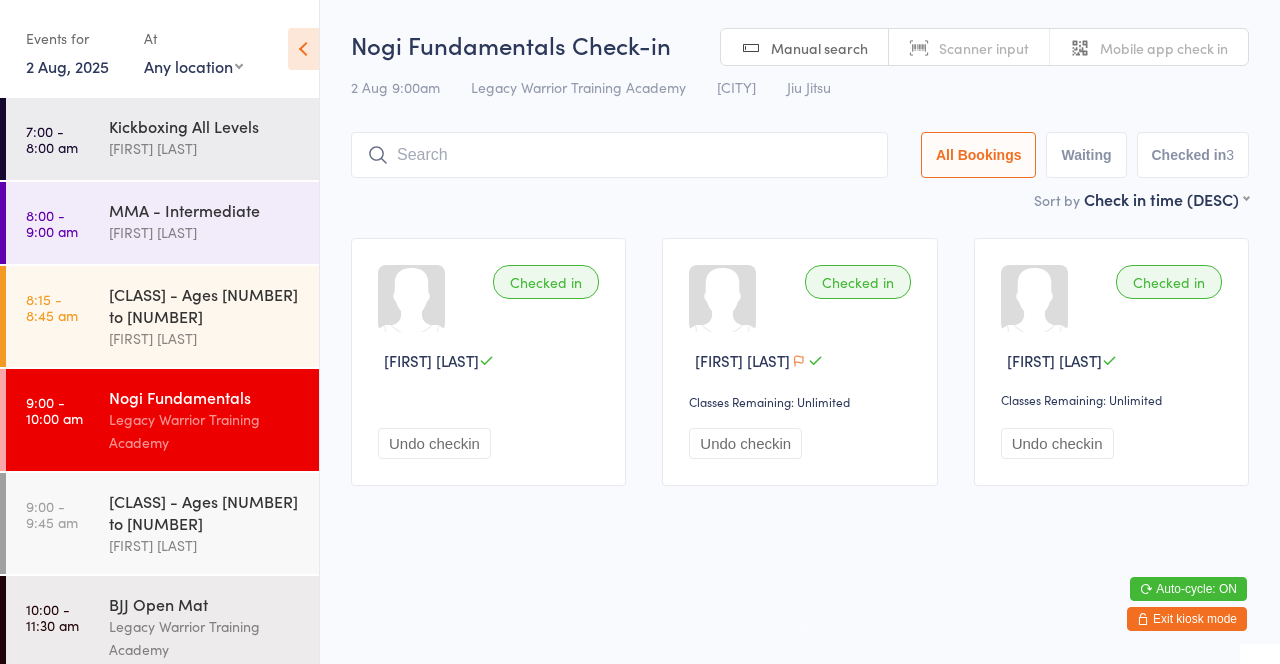 click at bounding box center (619, 155) 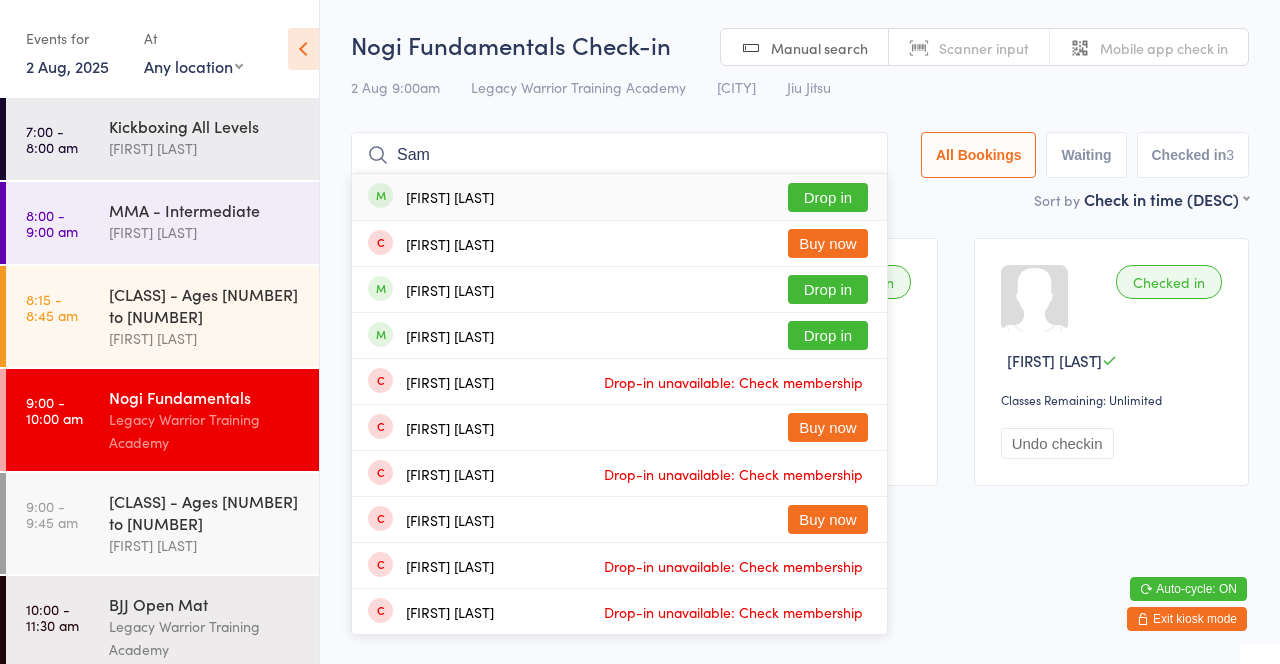 type on "Sam" 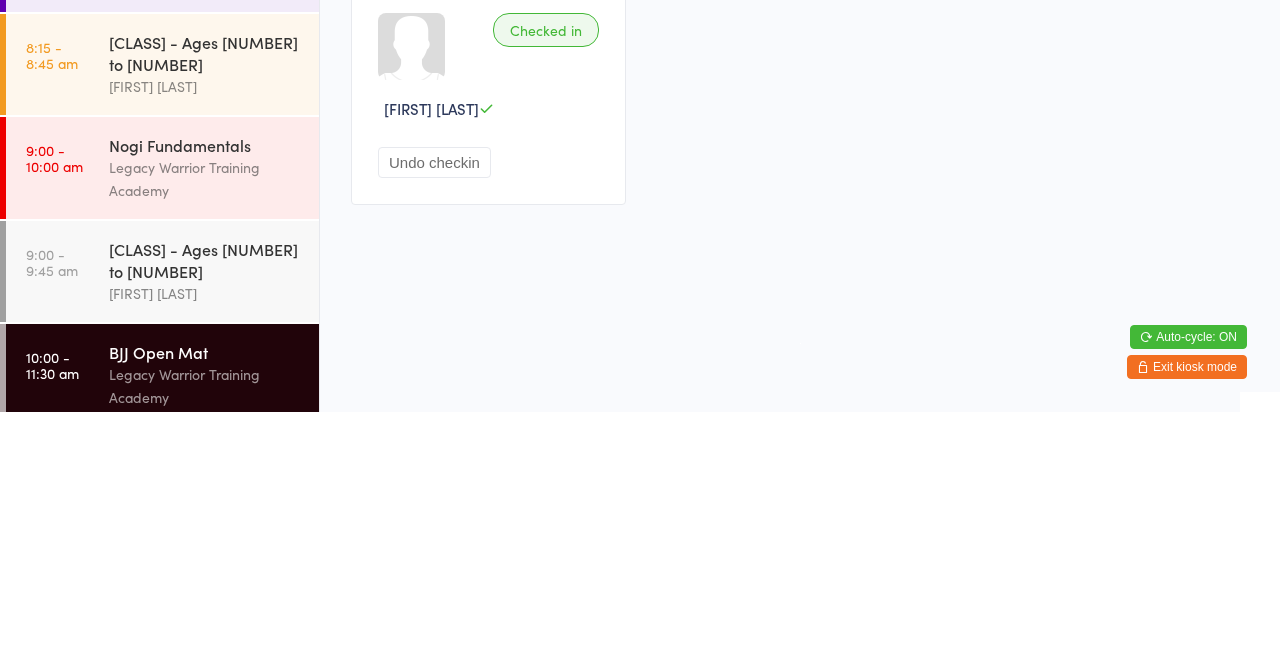 click on "Legacy Warrior Training Academy" at bounding box center (205, 431) 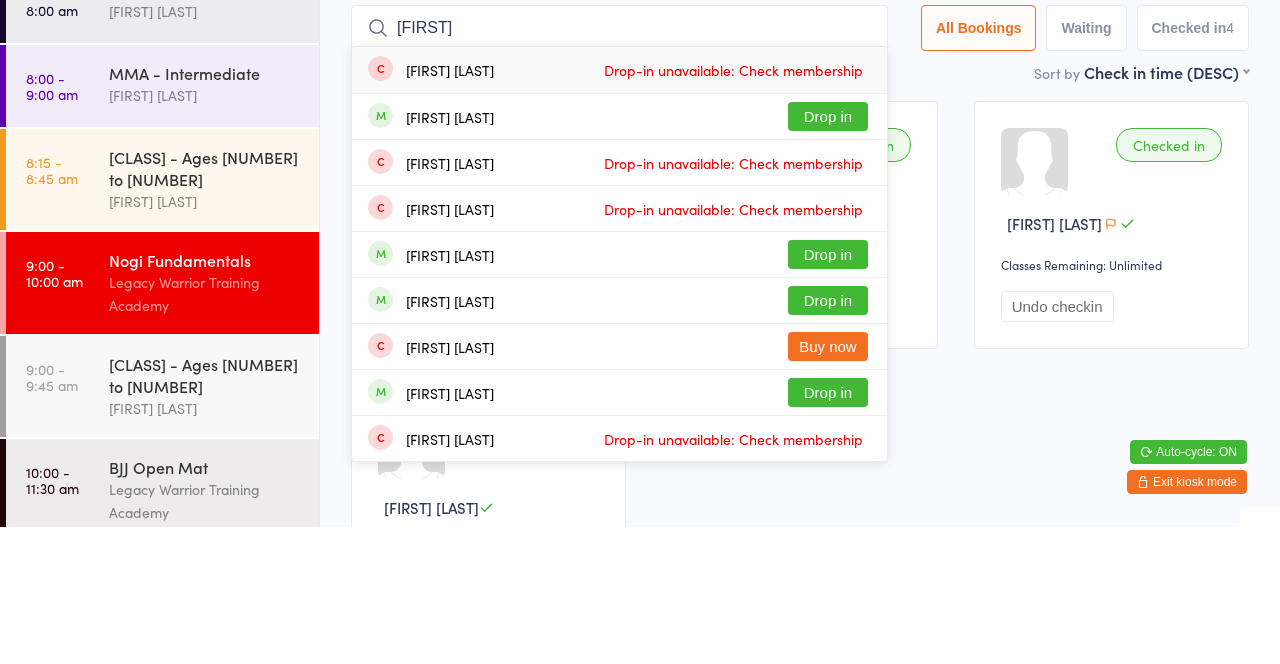 type on "[FIRST]" 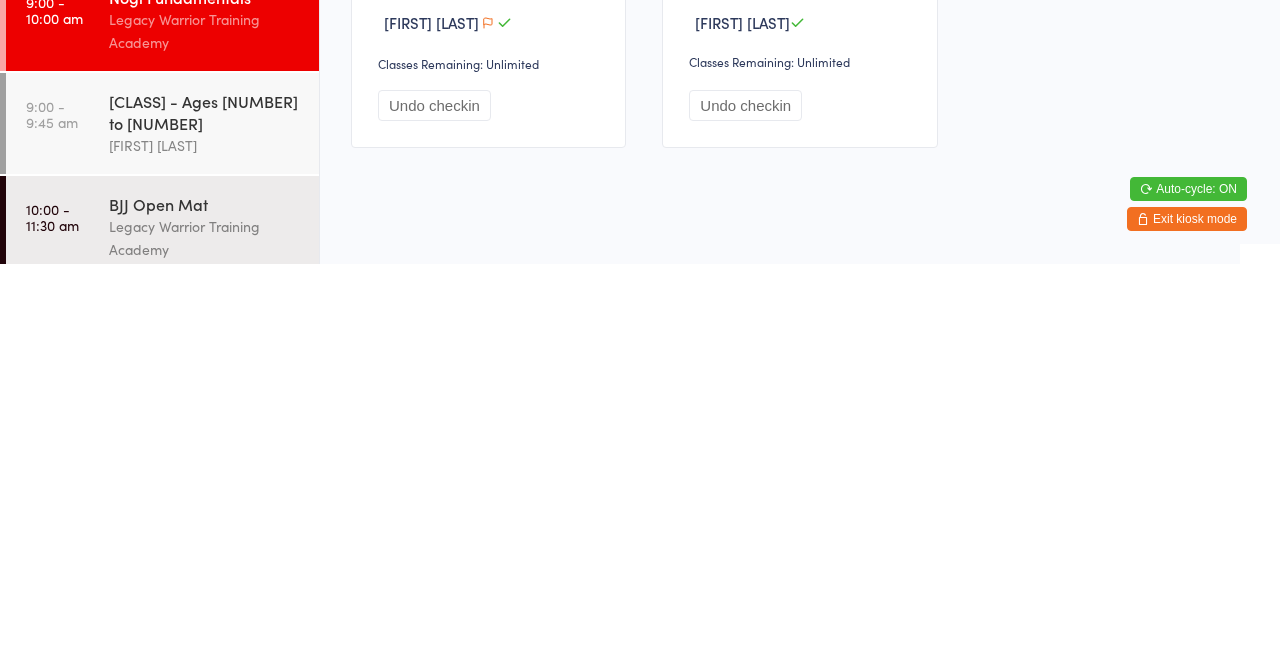 scroll, scrollTop: 245, scrollLeft: 0, axis: vertical 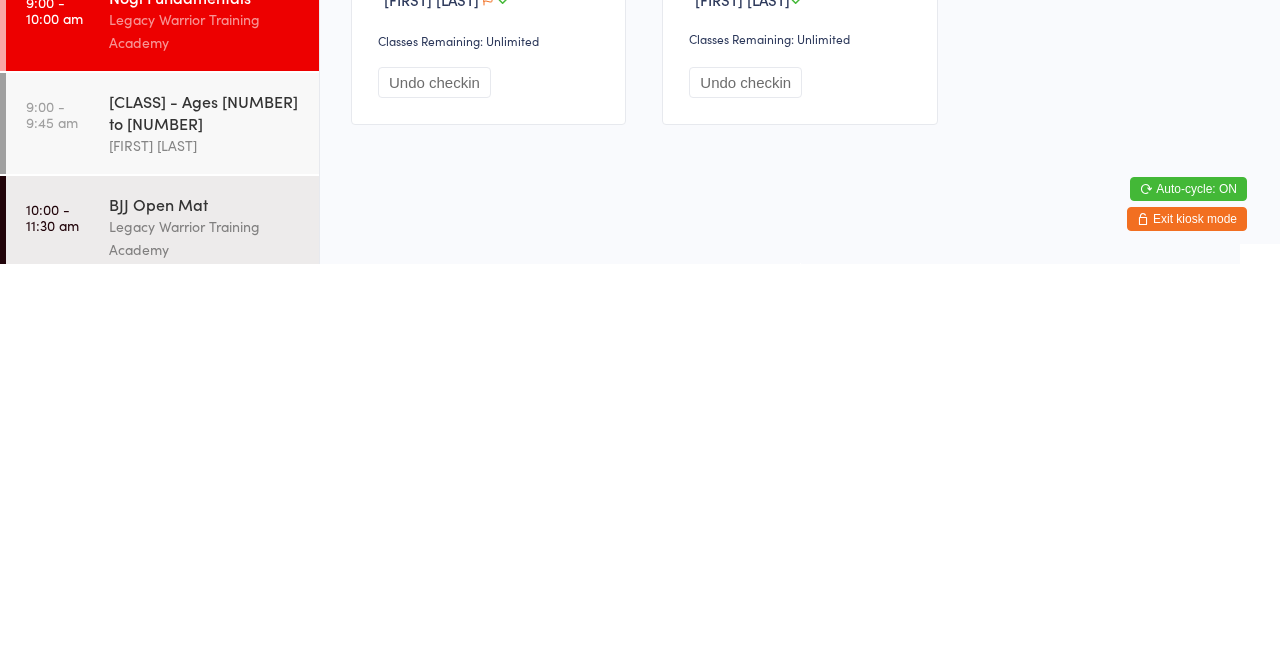 click on "Legacy Warrior Training Academy" at bounding box center [205, 638] 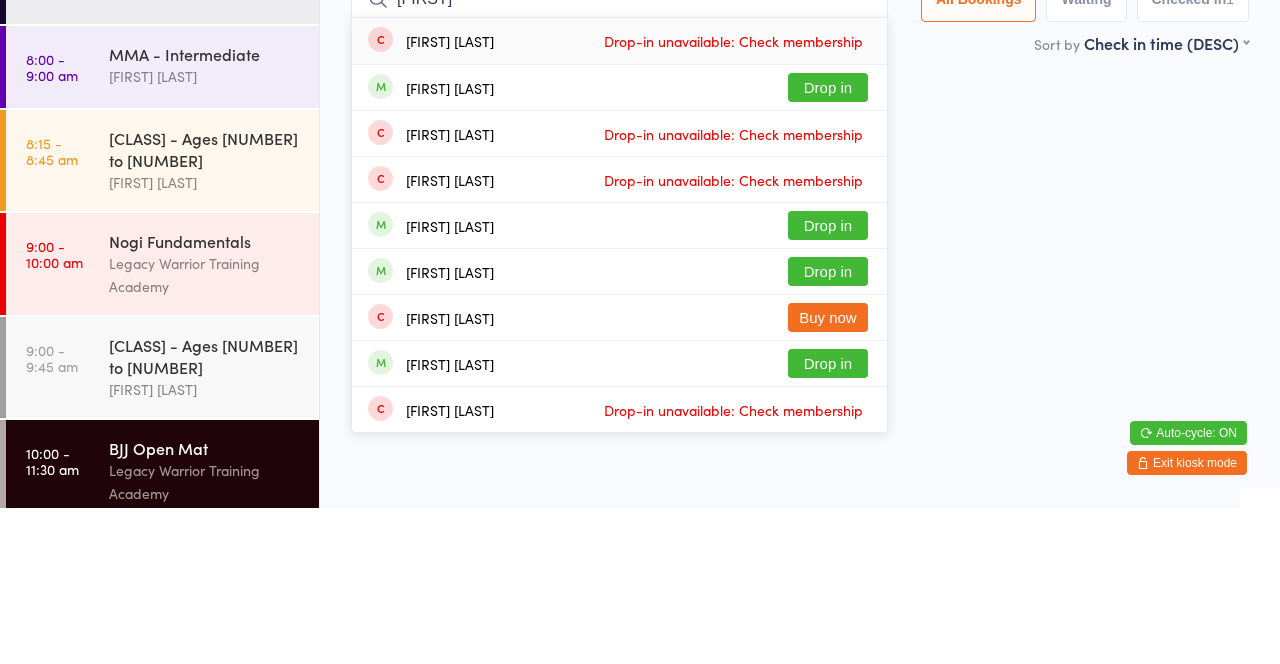 type on "[FIRST]" 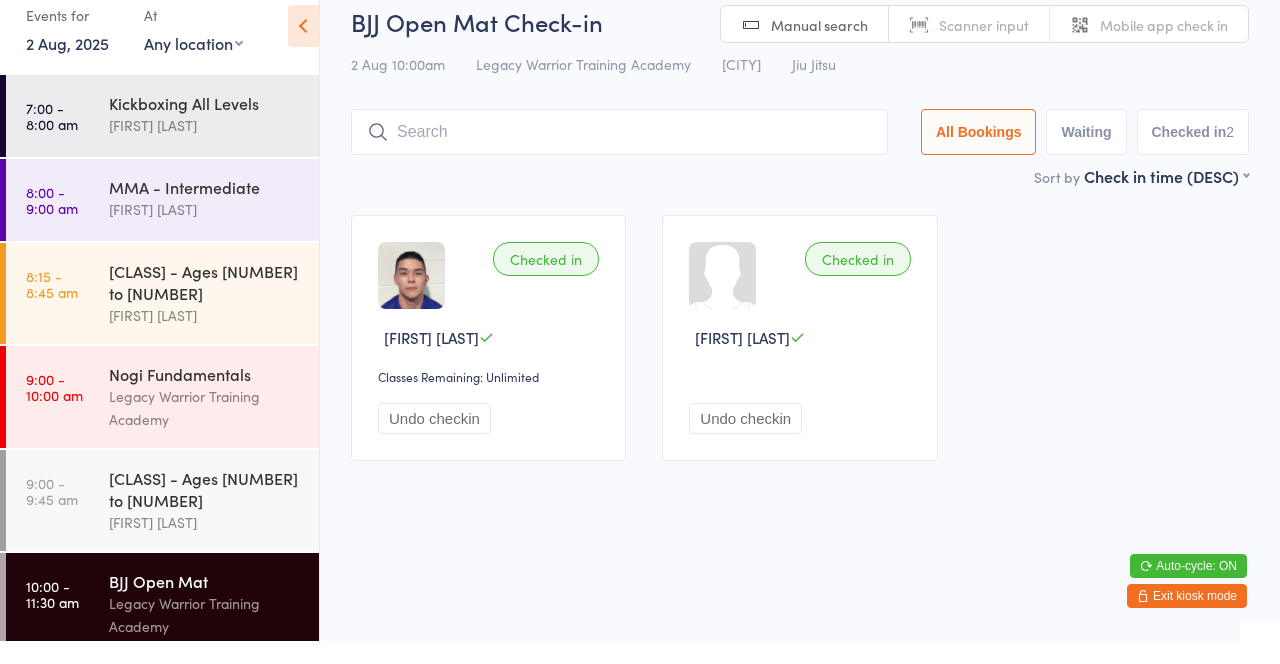 click on "Kickboxing All Levels" at bounding box center (205, 126) 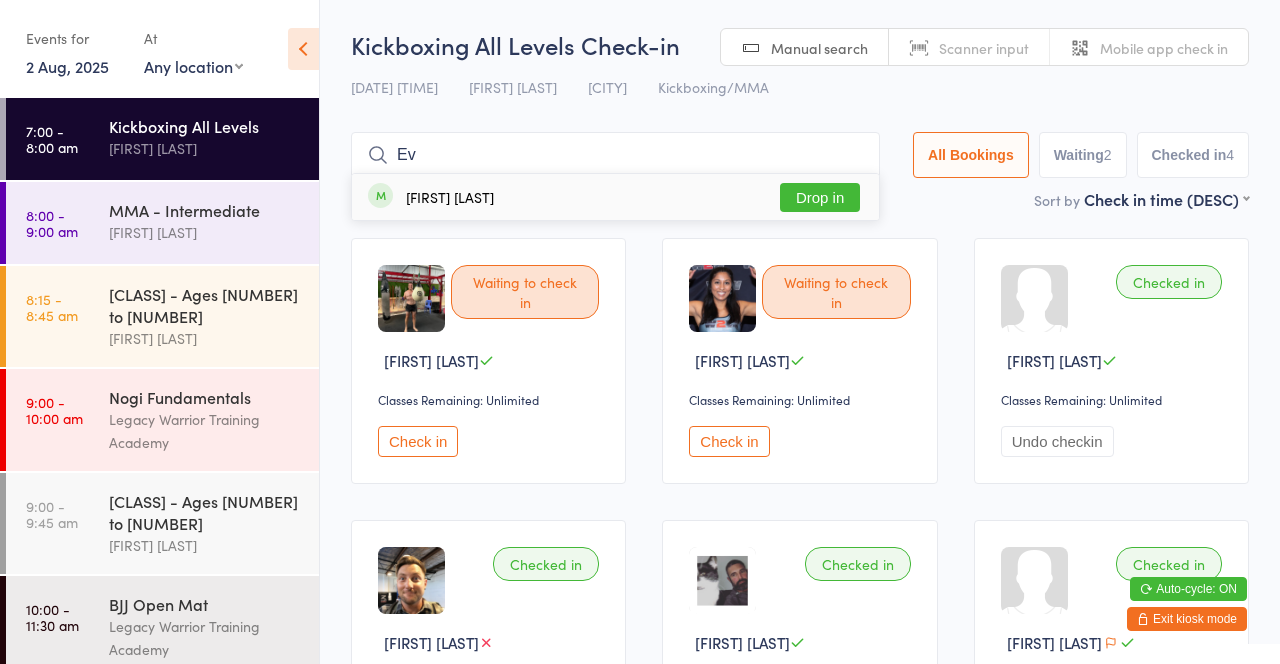 type on "Ev" 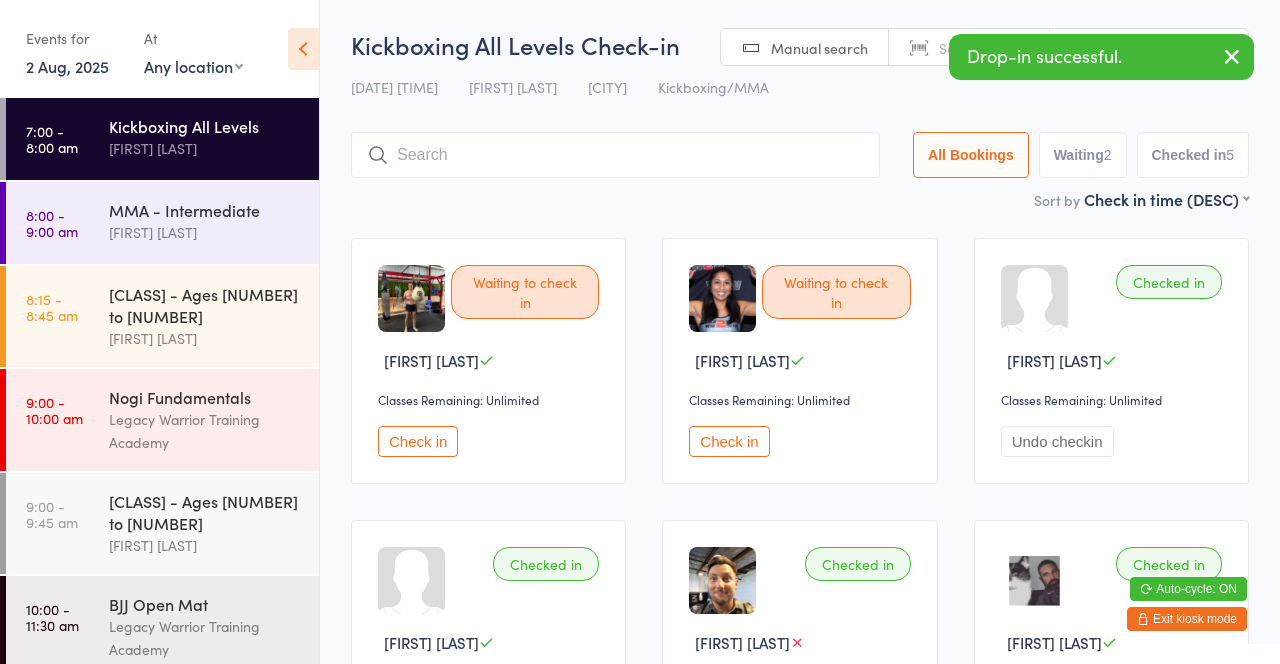 click on "MMA - Intermediate" at bounding box center (205, 210) 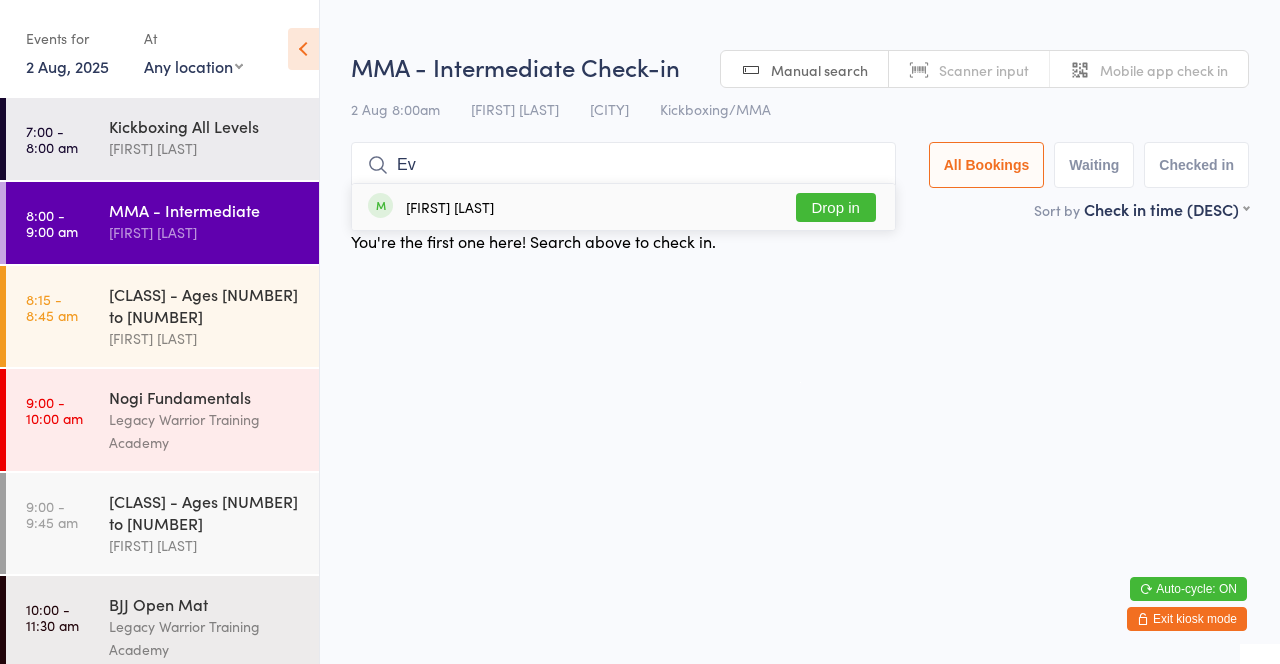 type on "Ev" 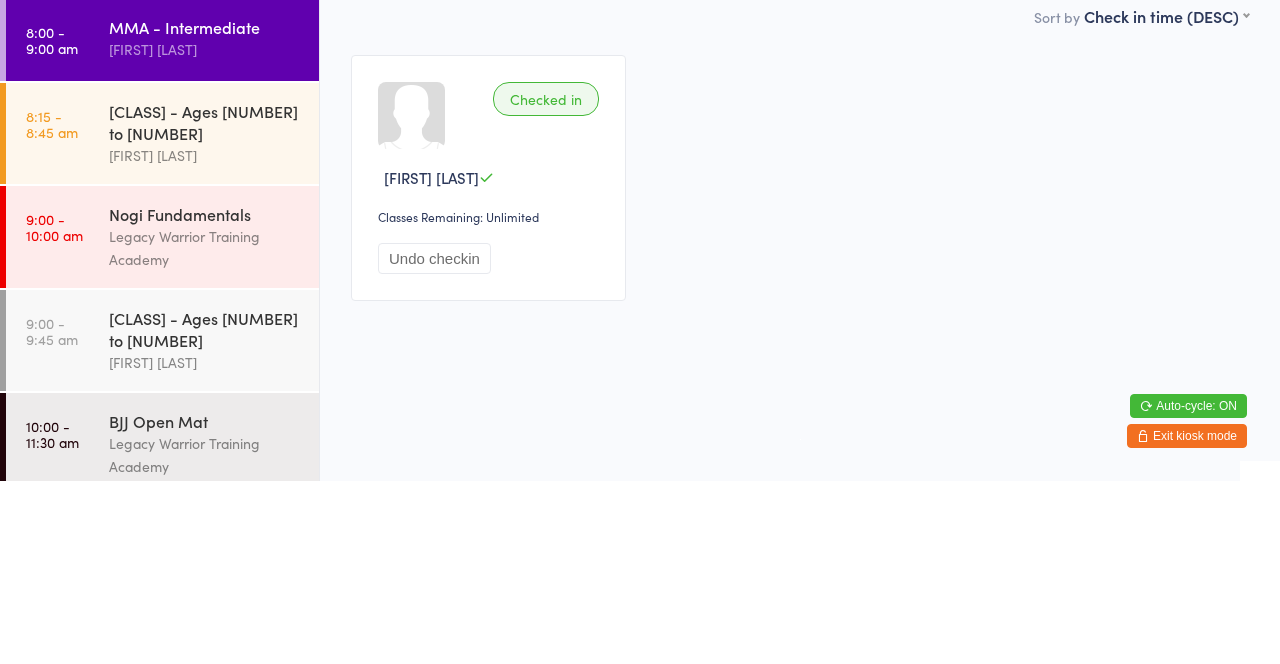 click on "[CLASS] - Ages [NUMBER] to [NUMBER]" at bounding box center [205, 305] 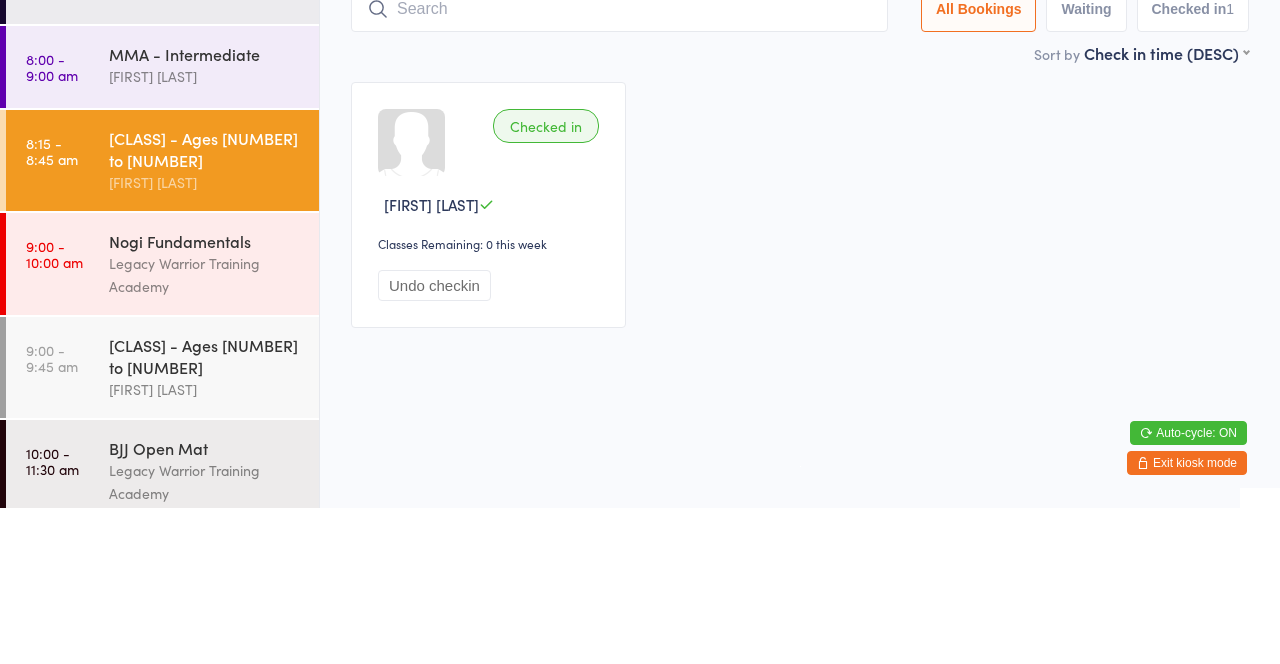 click at bounding box center [619, 165] 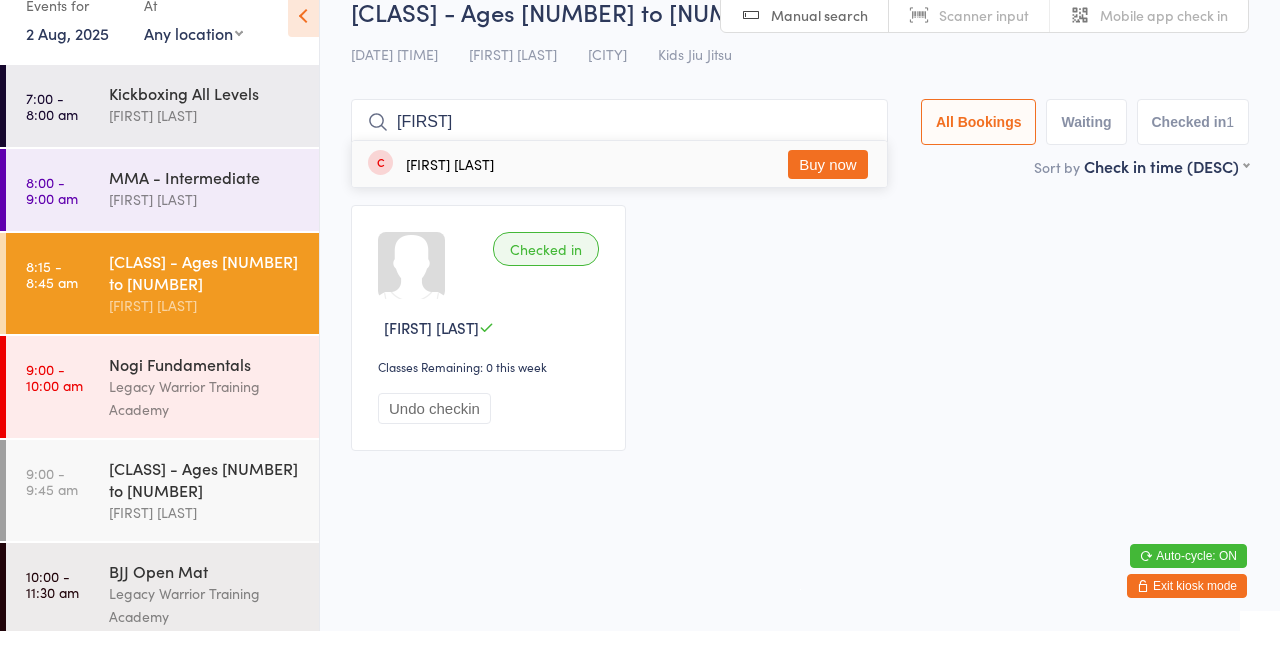 type on "[FIRST]" 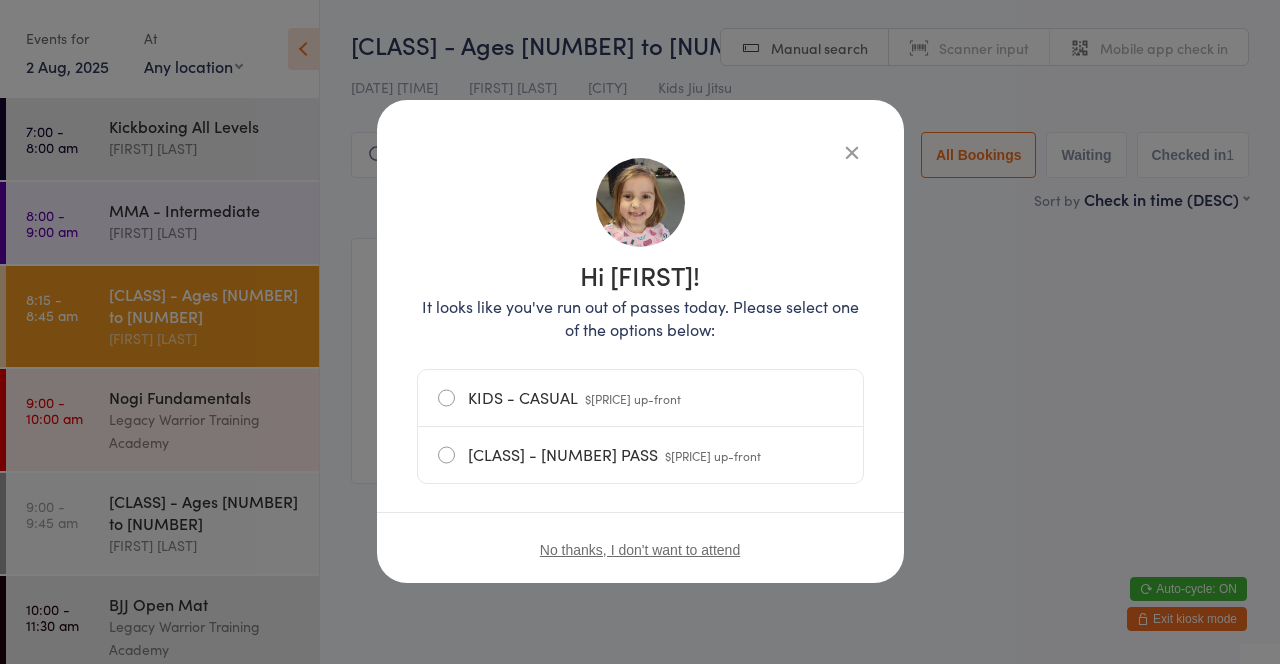 click on "[CLASS] - [NUMBER] PASS $[PRICE] up-front" at bounding box center [640, 455] 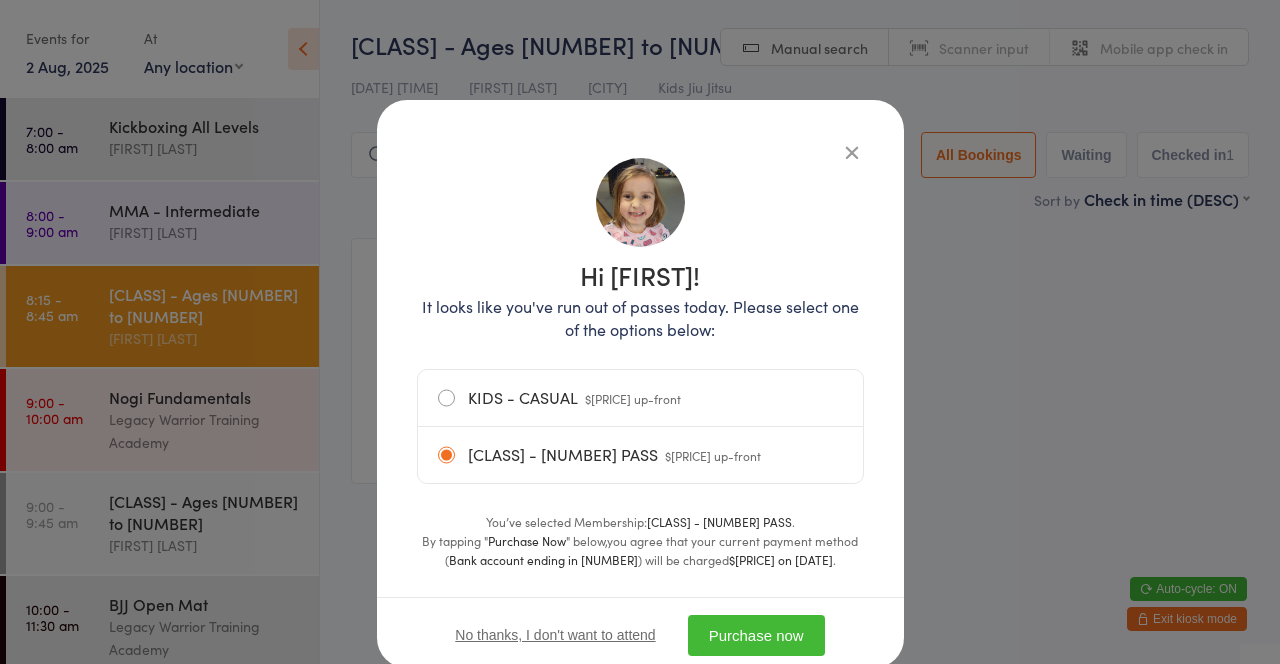 click on "Purchase now" at bounding box center [756, 635] 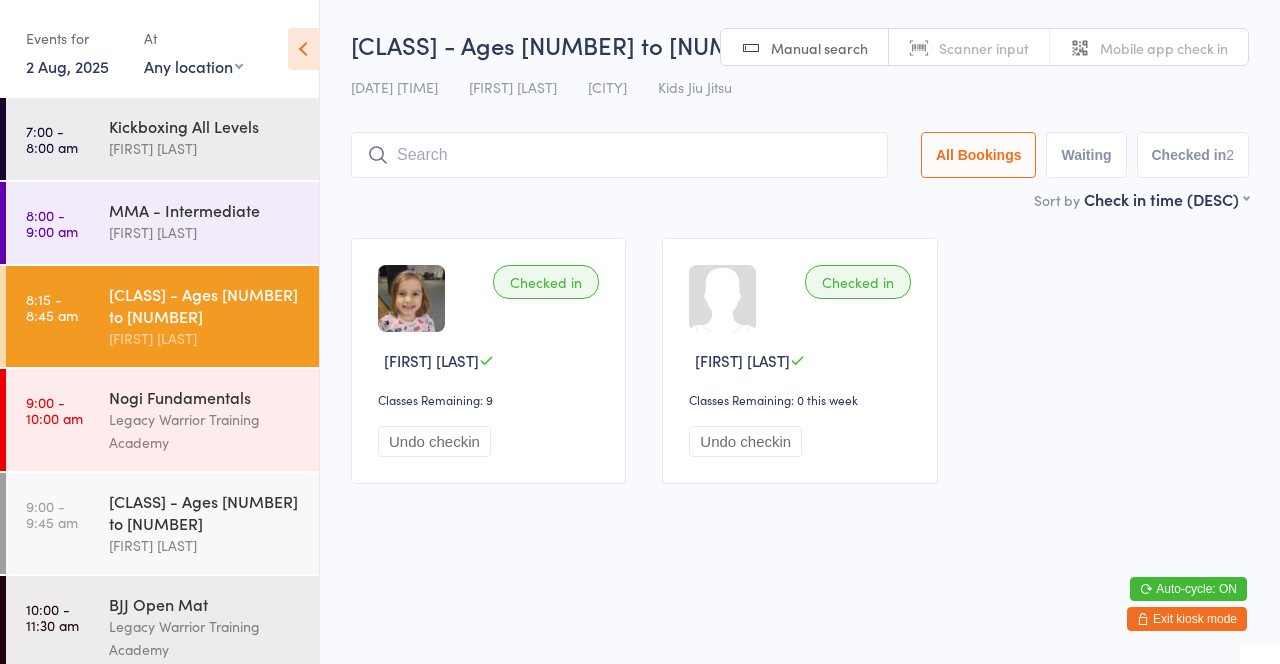 click on "[FIRST] [LAST]" at bounding box center [205, 545] 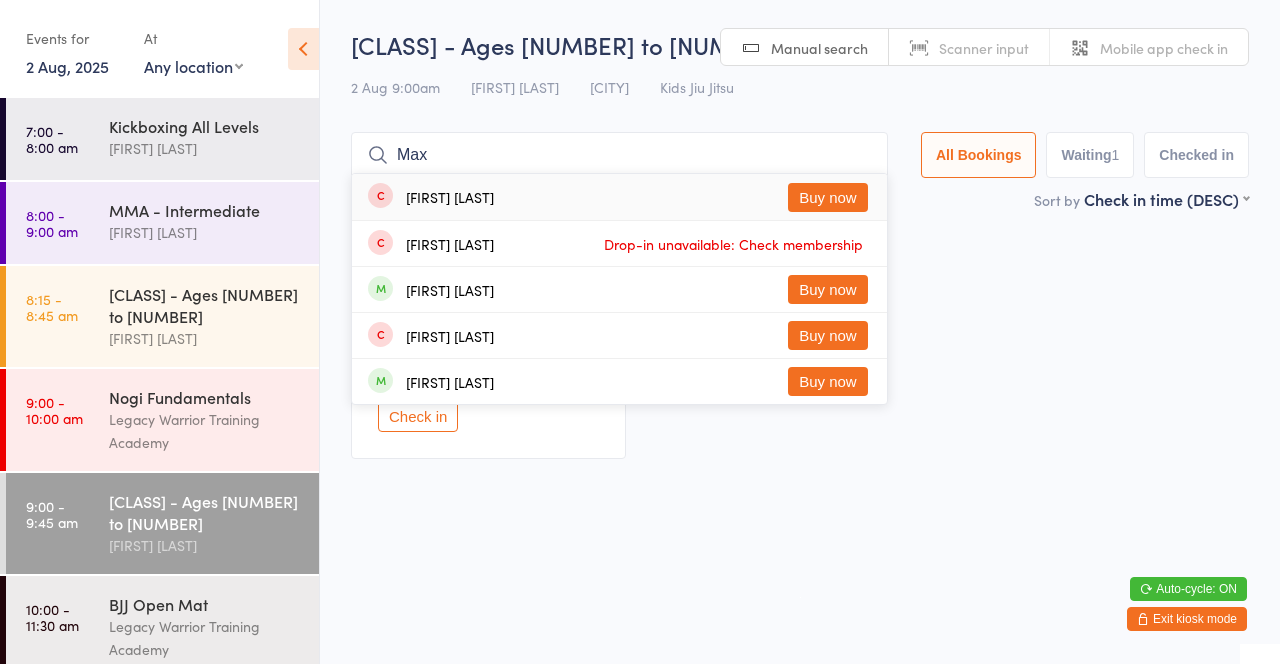 type on "Max" 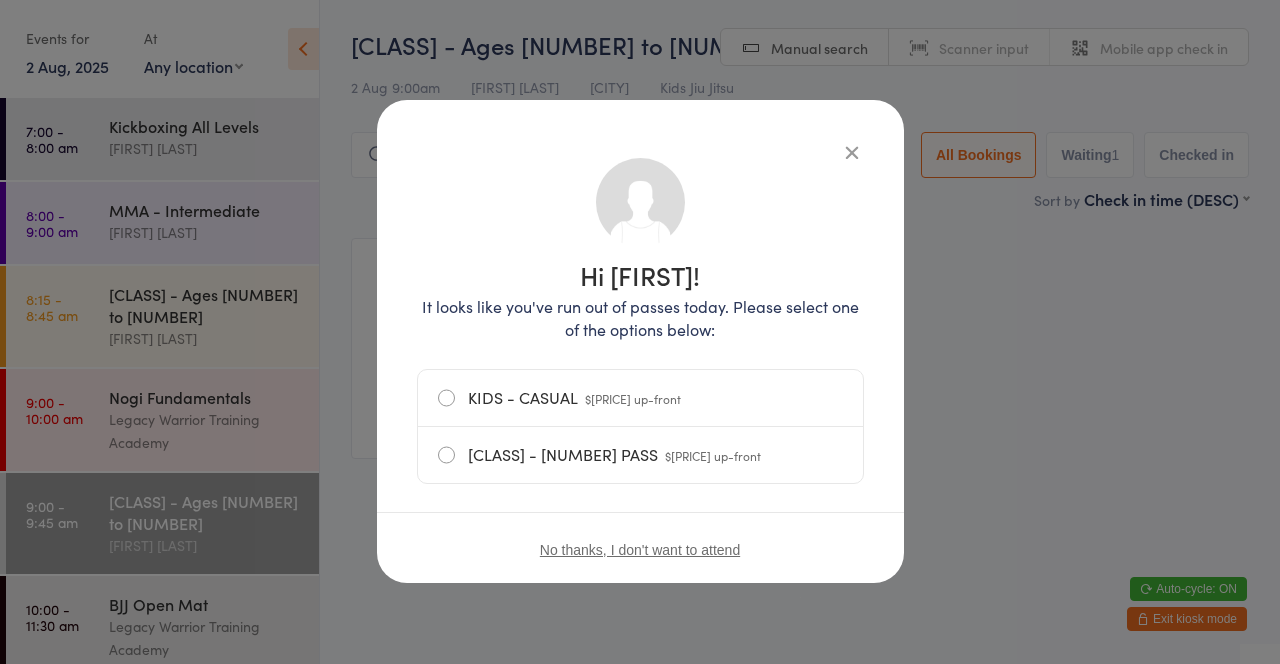 click on "[CLASS] - [NUMBER] PASS $[PRICE] up-front" at bounding box center [640, 455] 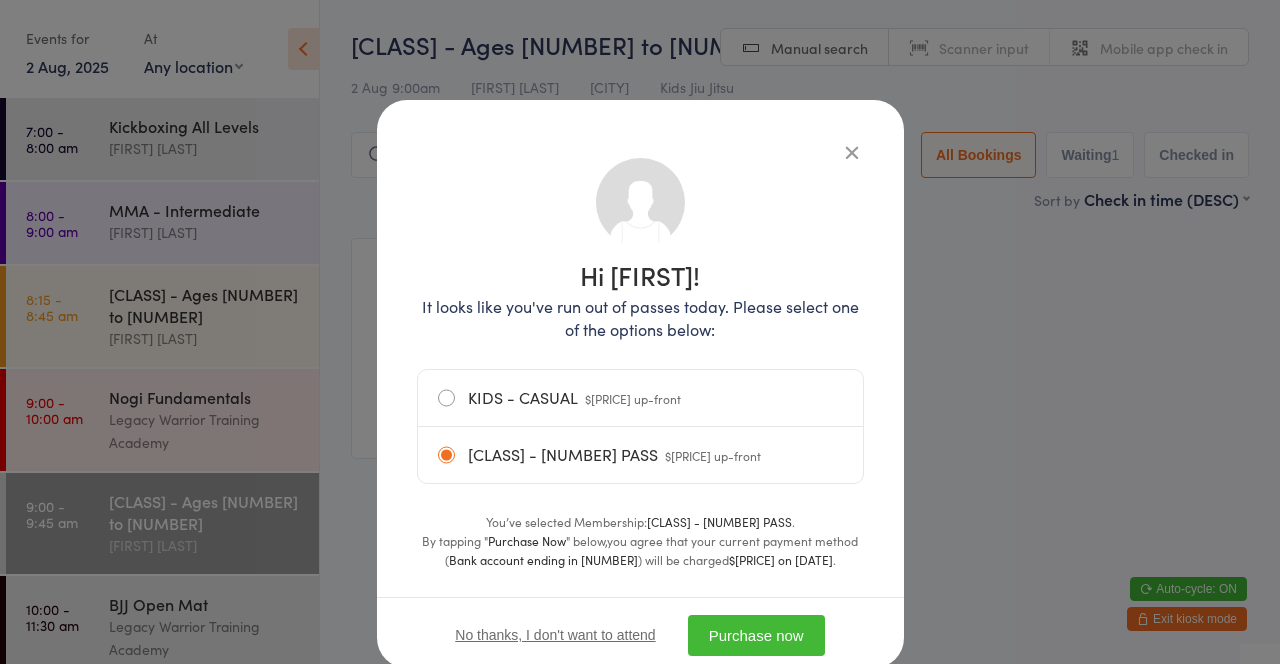 click on "Purchase now" at bounding box center [756, 635] 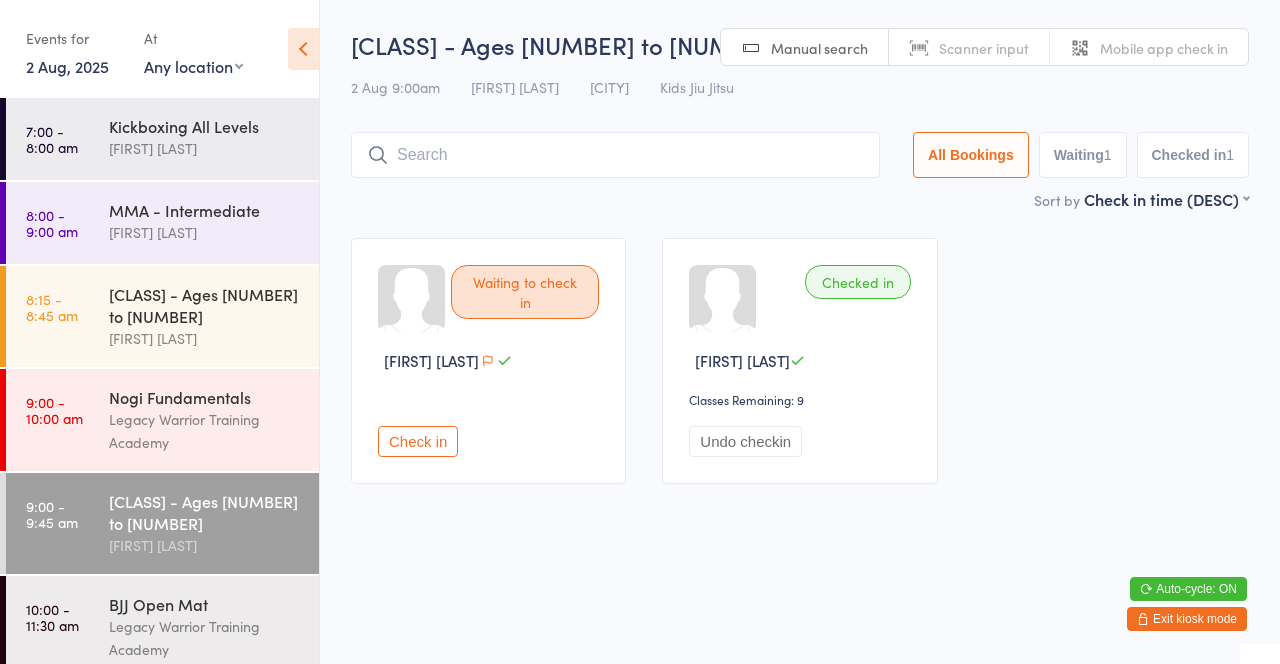 click on "[FIRST] [LAST]" at bounding box center (205, 148) 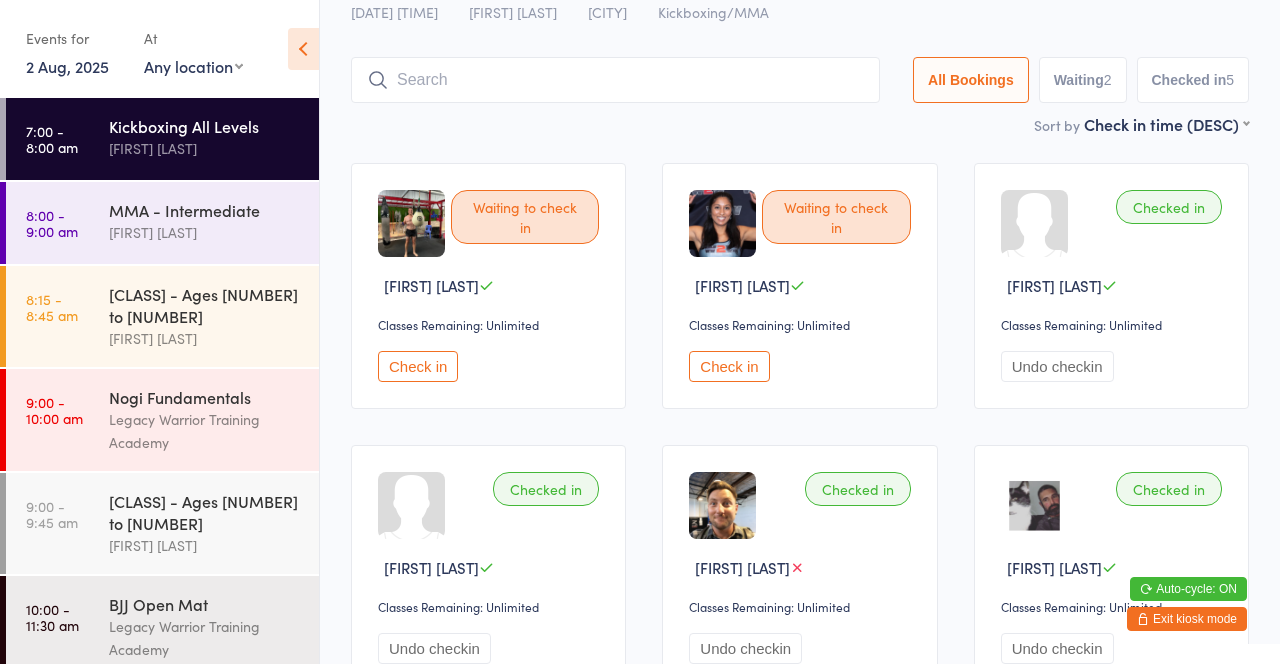 scroll, scrollTop: 0, scrollLeft: 0, axis: both 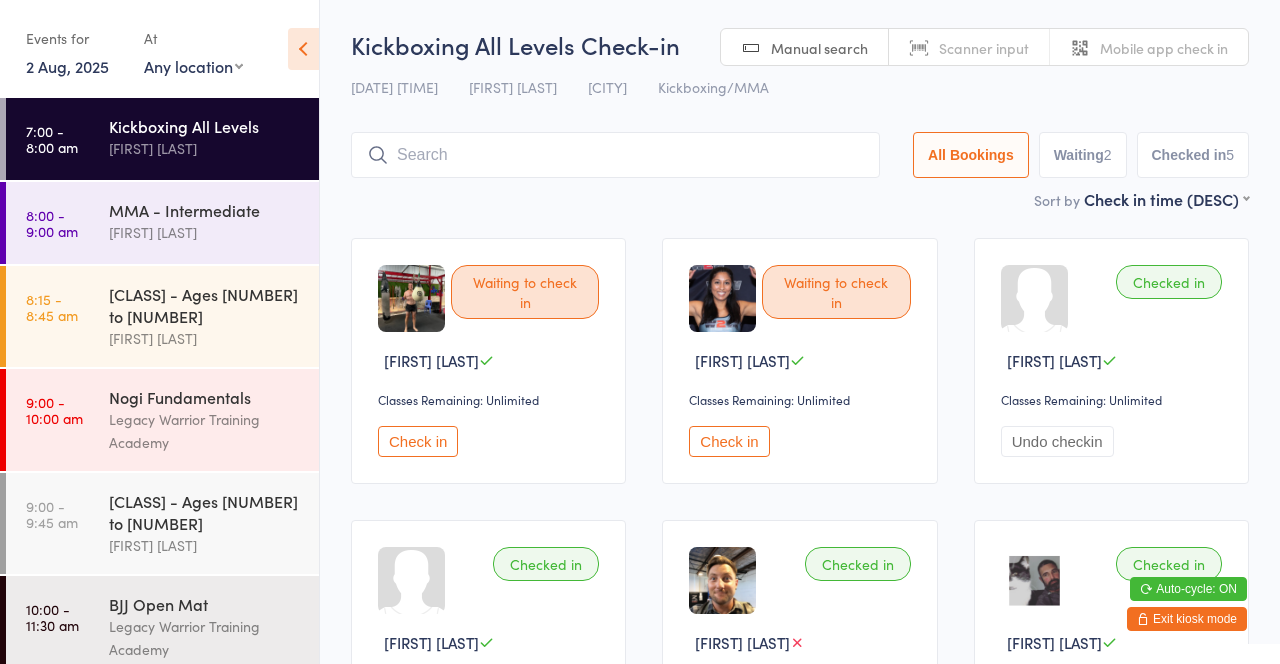 click on "[FIRST] [LAST]" at bounding box center [205, 232] 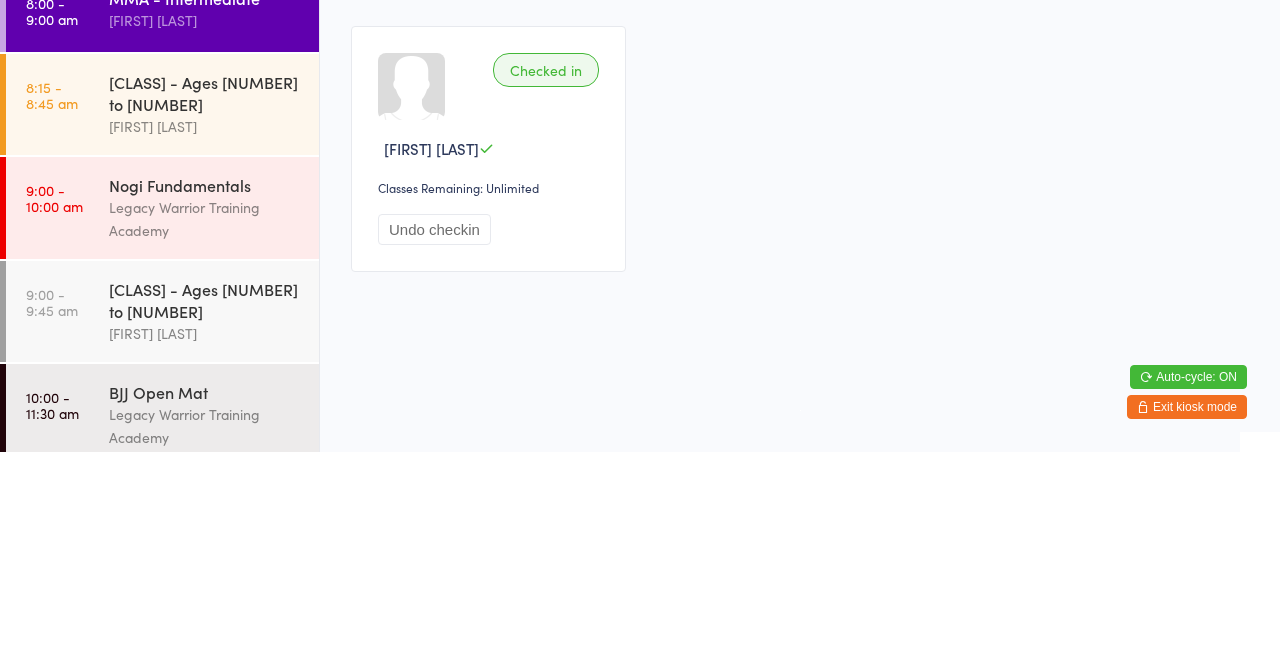 click on "Legacy Warrior Training Academy" at bounding box center [205, 431] 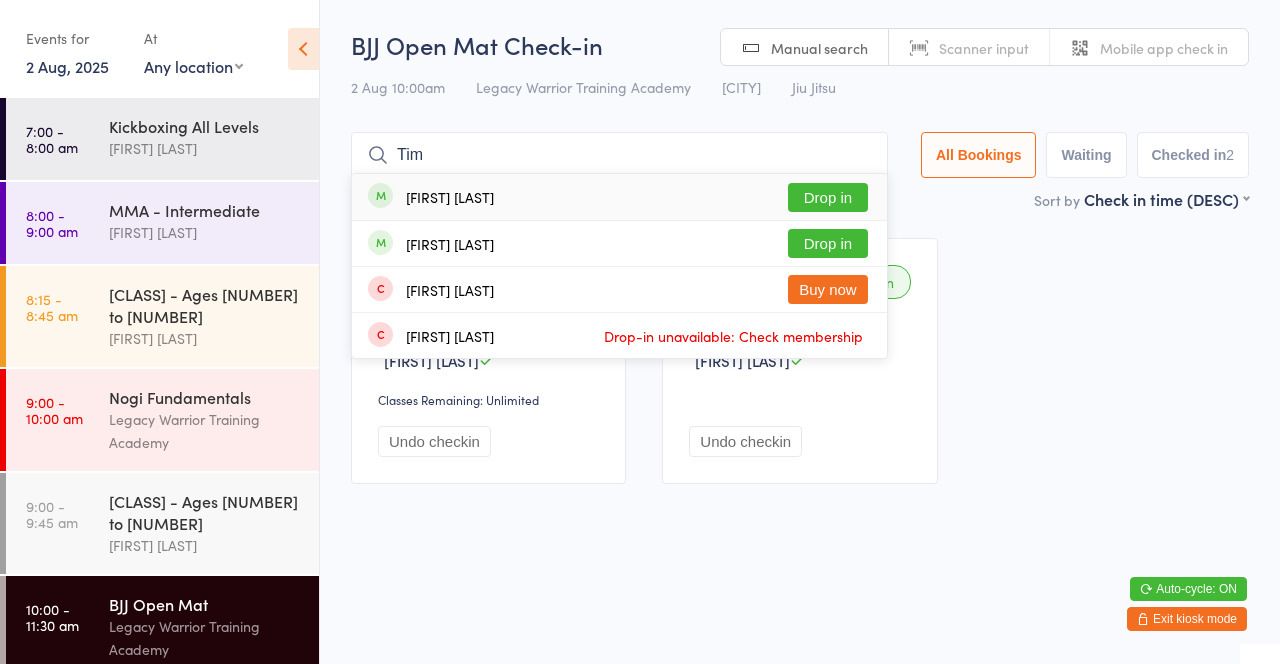 type on "Tim" 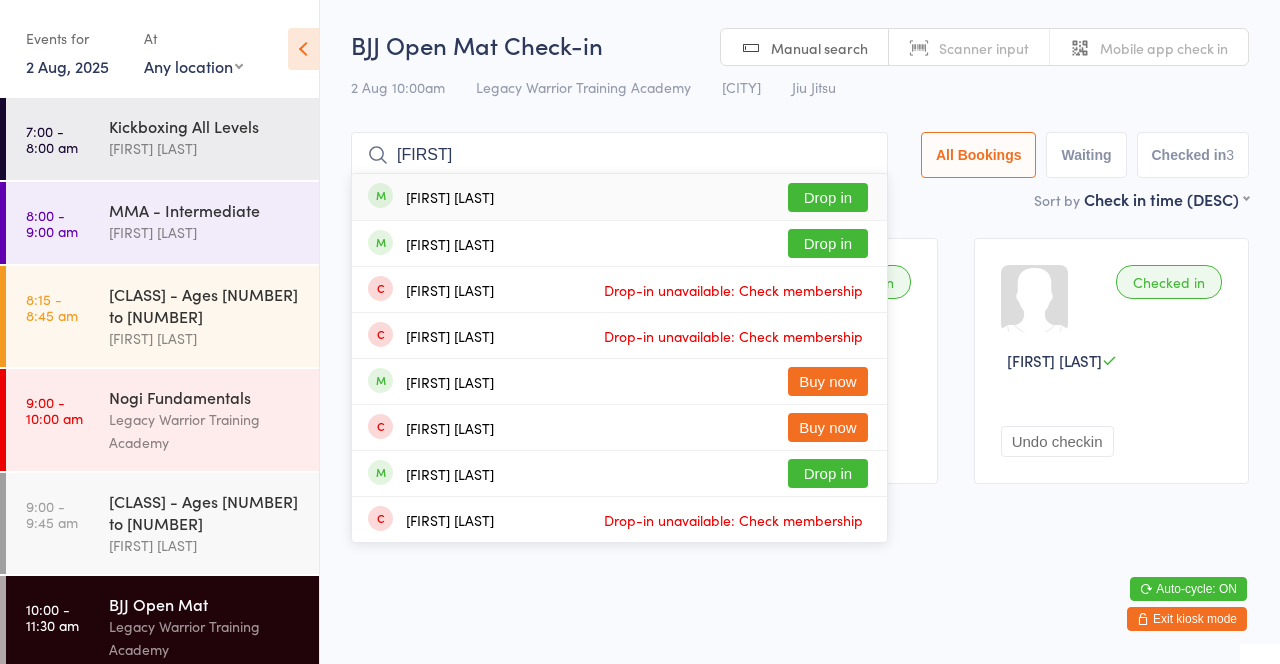 type on "[FIRST]" 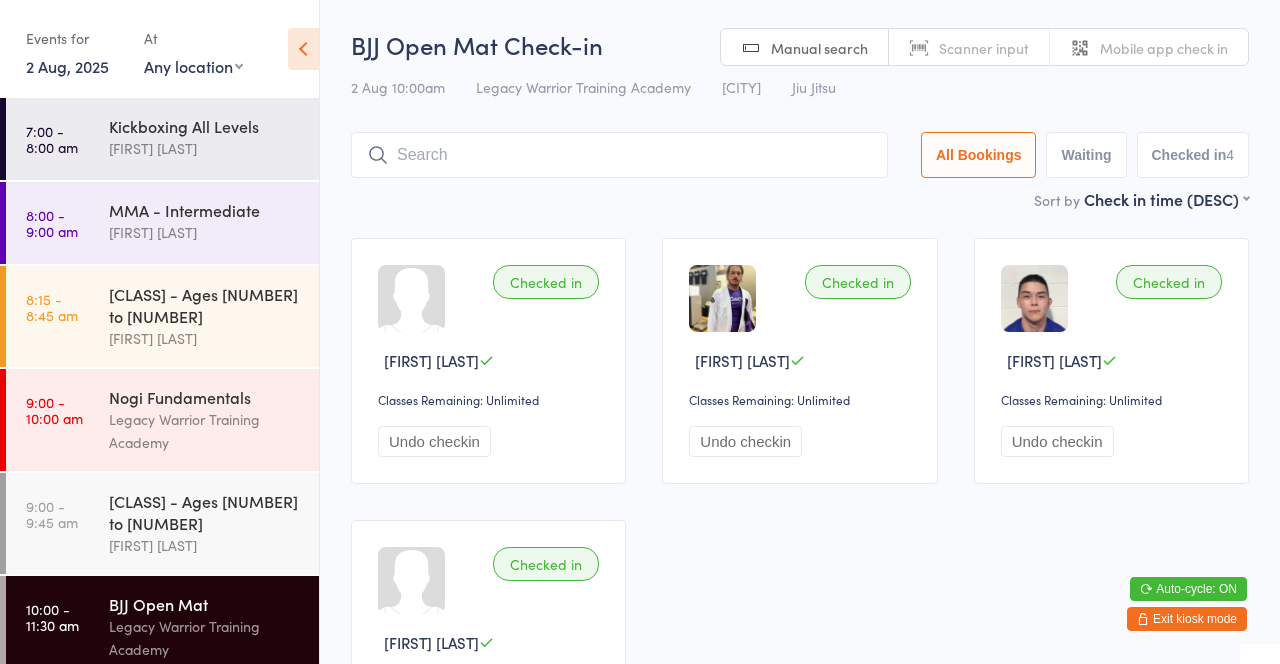 click on "[FIRST] [LAST]" at bounding box center [205, 338] 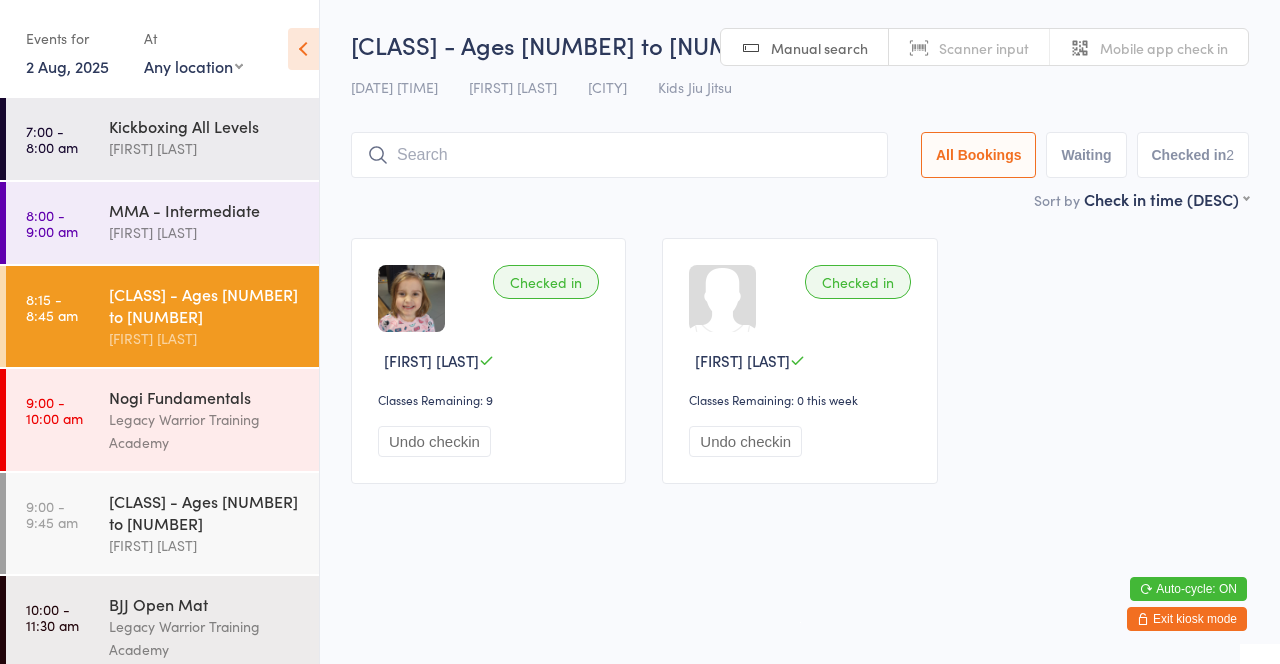 click on "[FIRST] [LAST]" at bounding box center [205, 545] 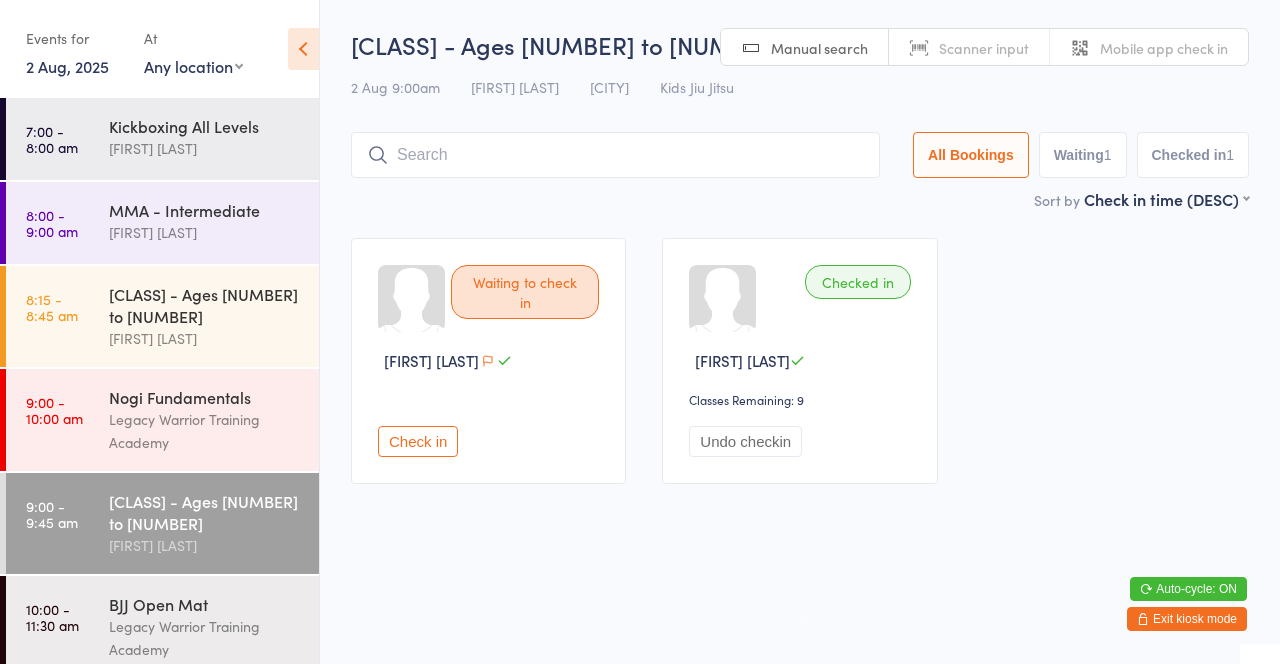 click at bounding box center [615, 155] 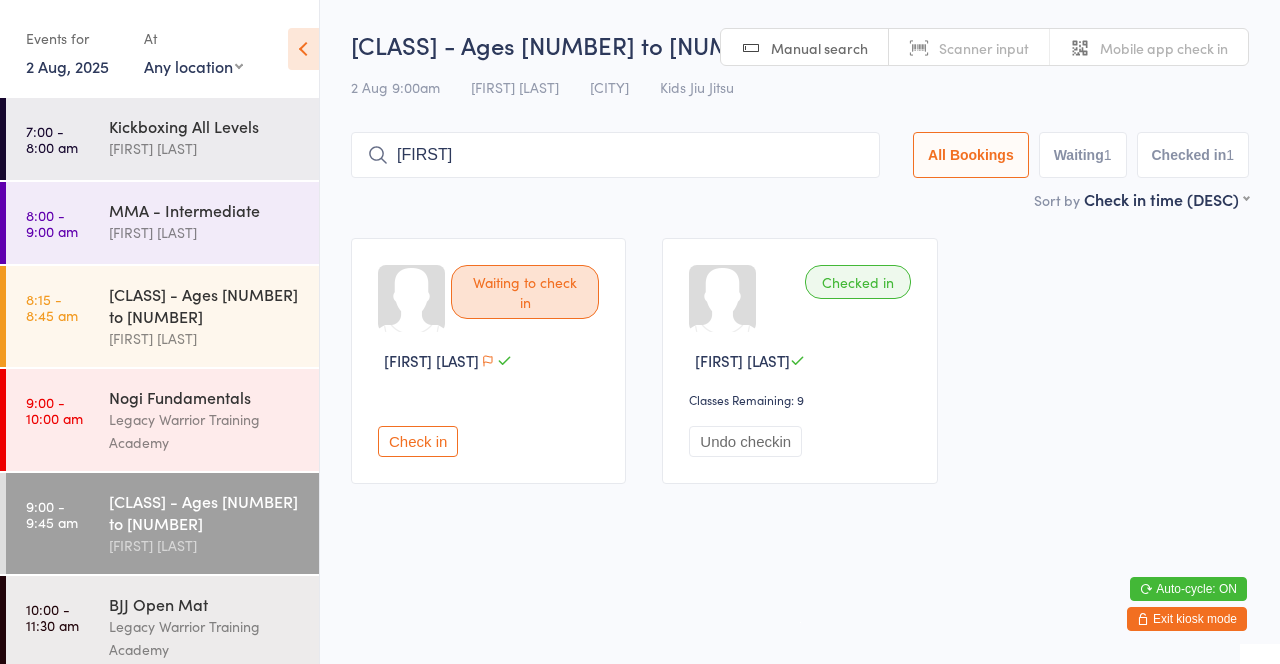 type on "Joshu" 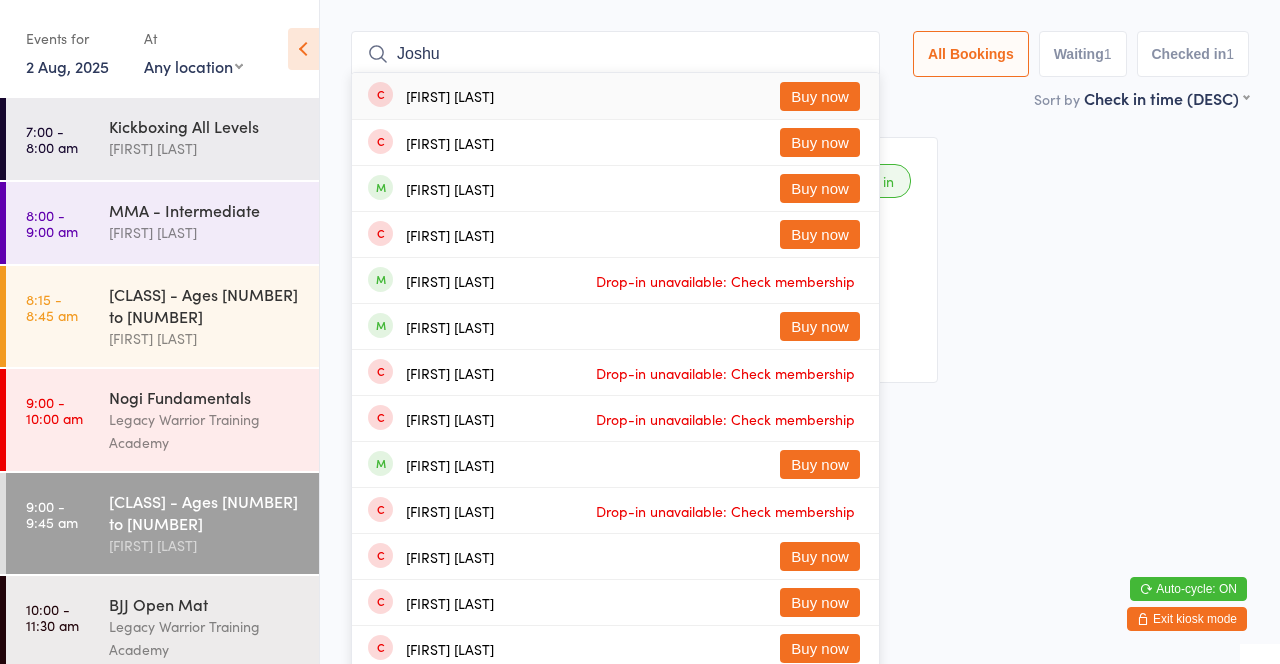 scroll, scrollTop: 0, scrollLeft: 0, axis: both 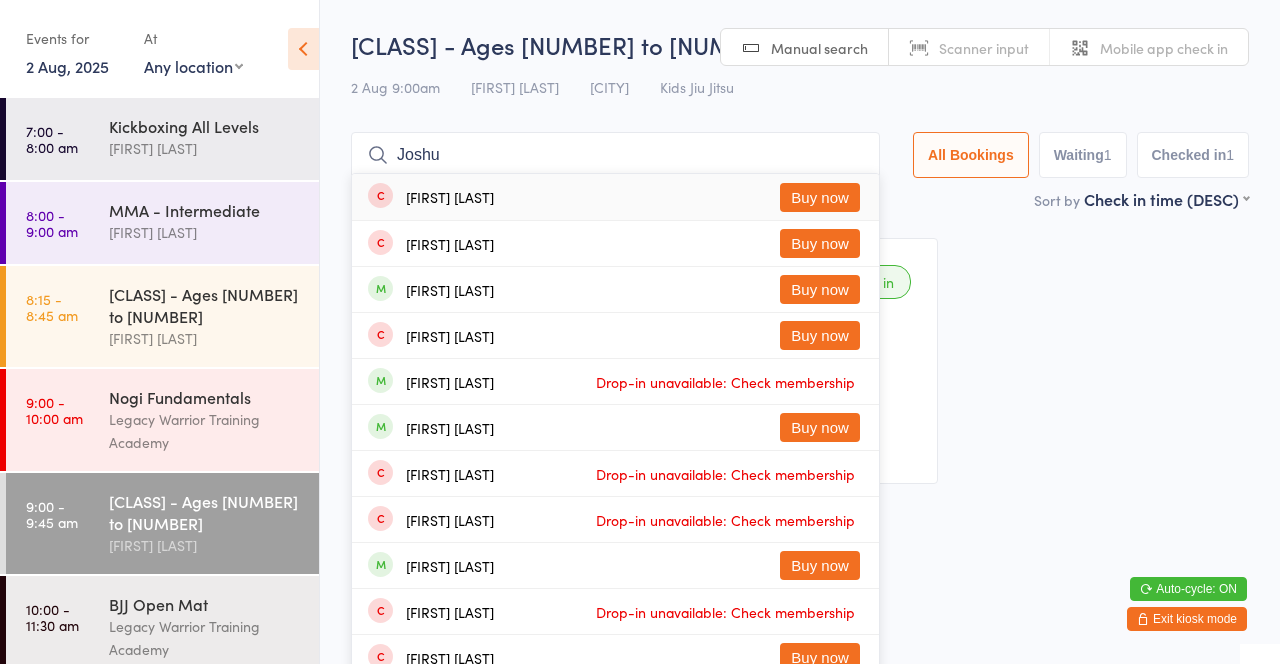 click on "Joshu" at bounding box center (615, 155) 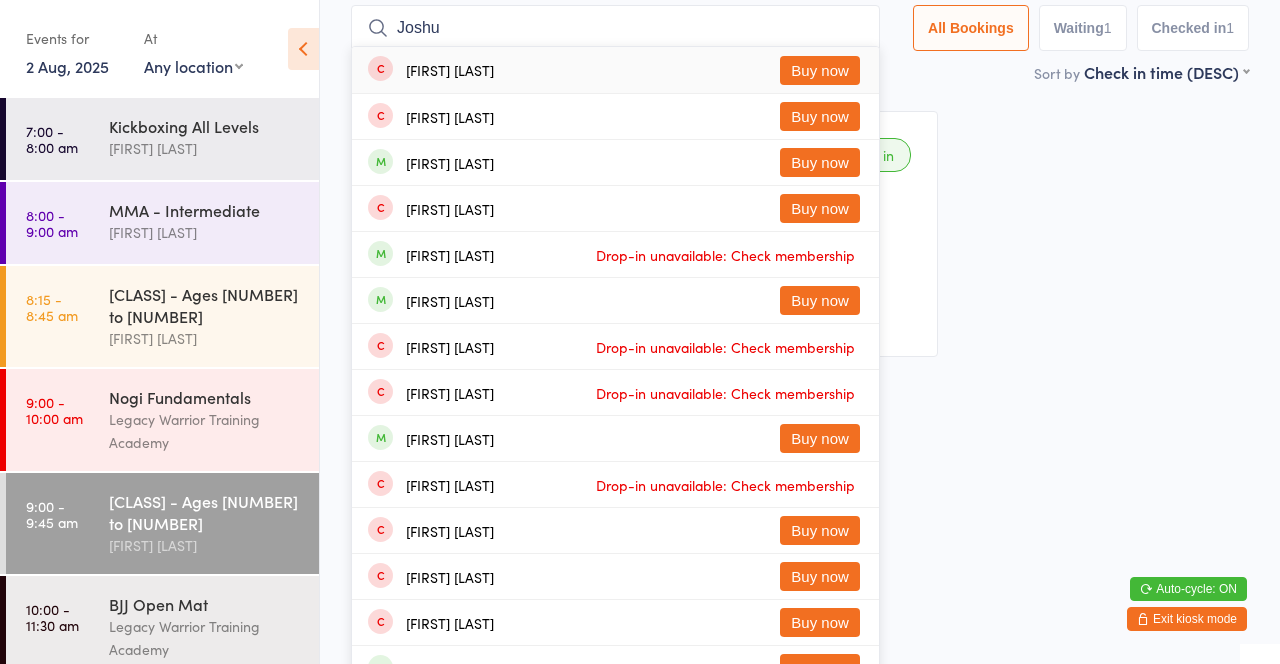 scroll, scrollTop: 132, scrollLeft: 0, axis: vertical 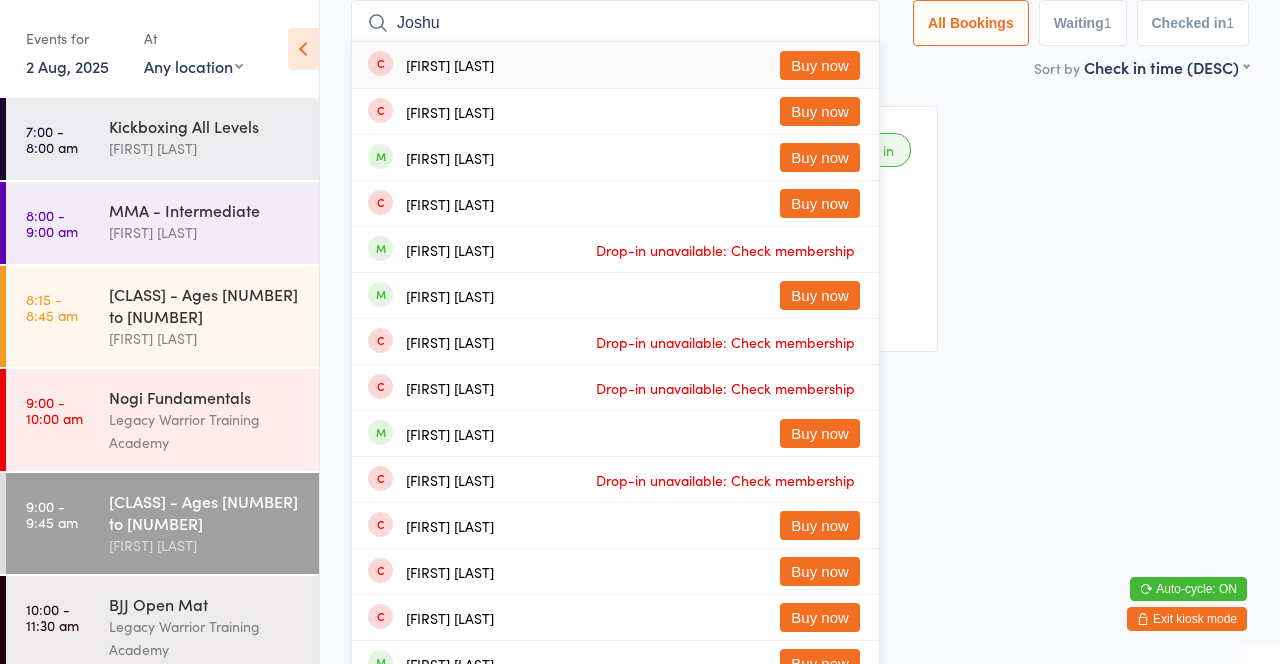 click on "[FIRST] [LAST]" at bounding box center (205, 545) 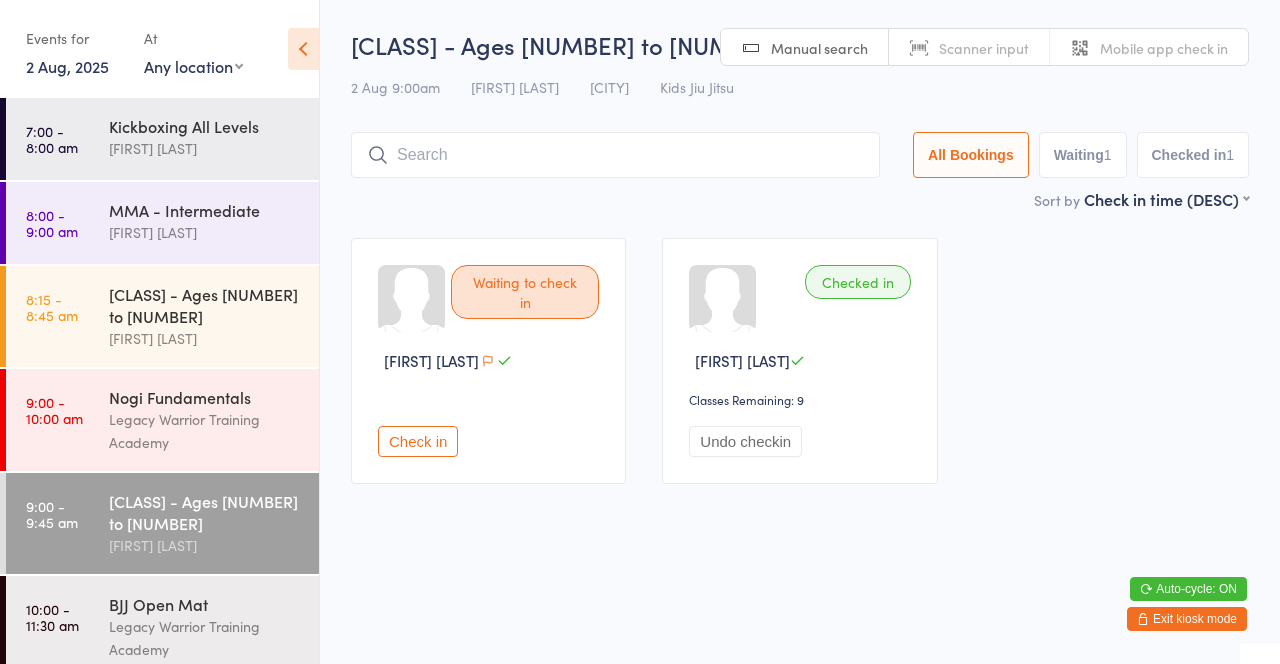 click at bounding box center [615, 155] 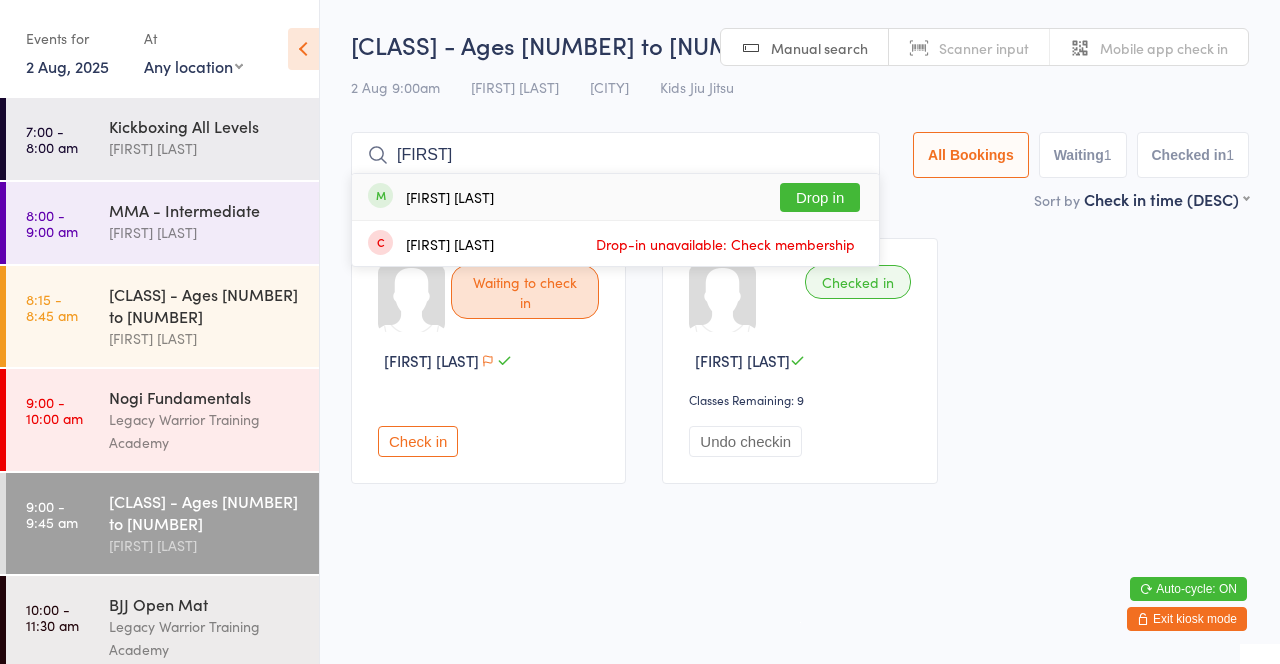 type on "[FIRST]" 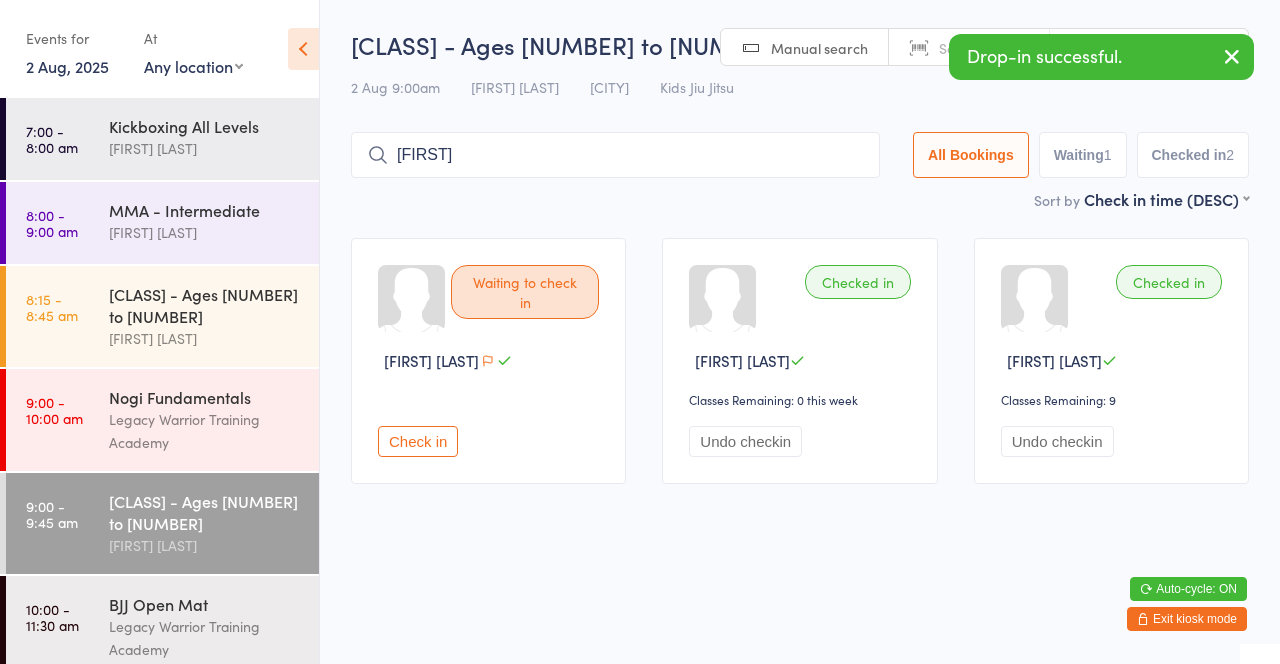 type on "[FIRST]" 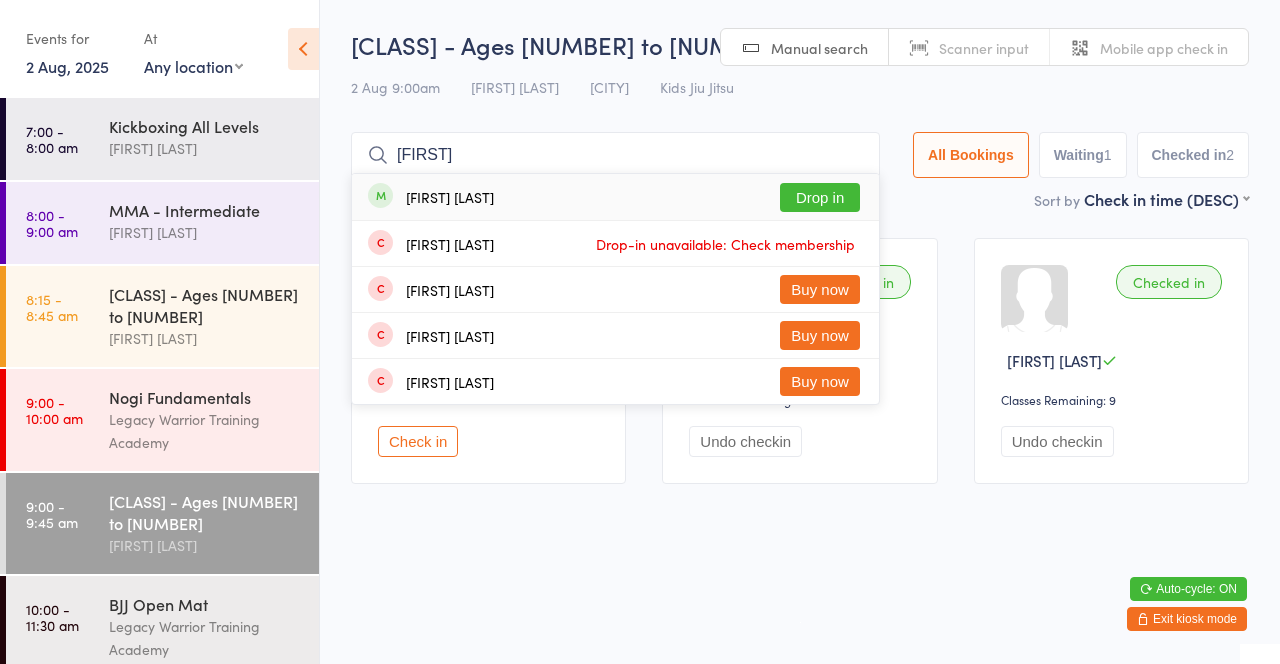 click on "[FIRST]" at bounding box center [615, 155] 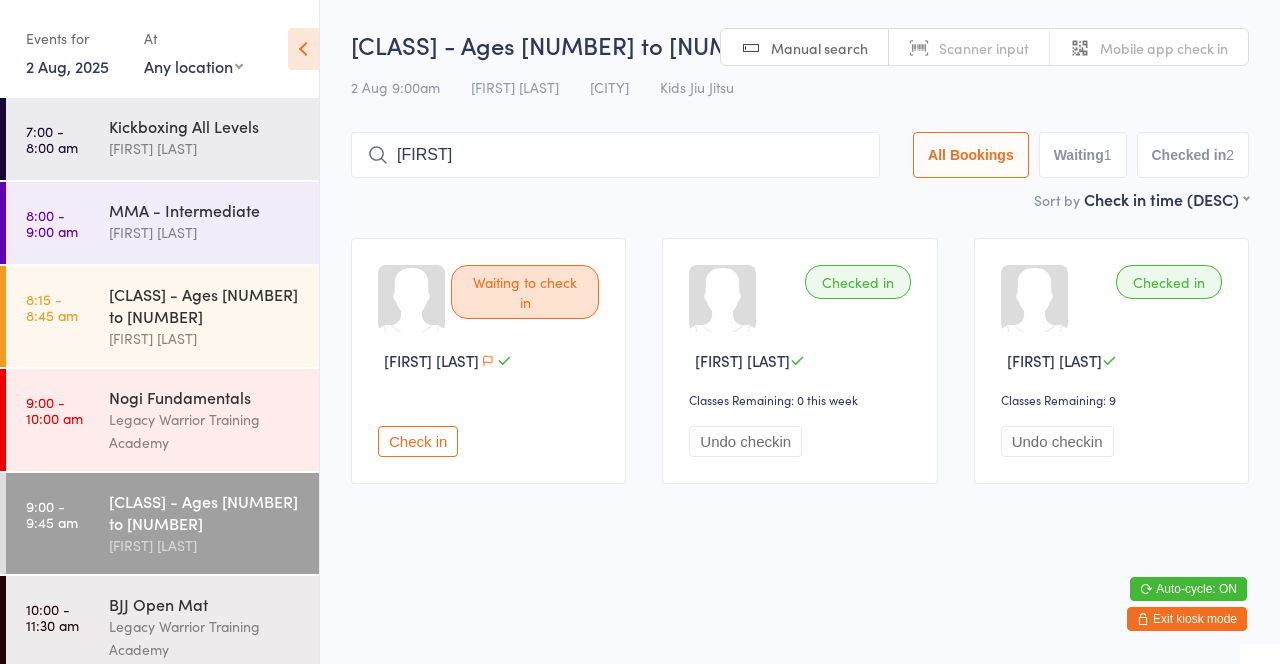 type on "[FIRST]" 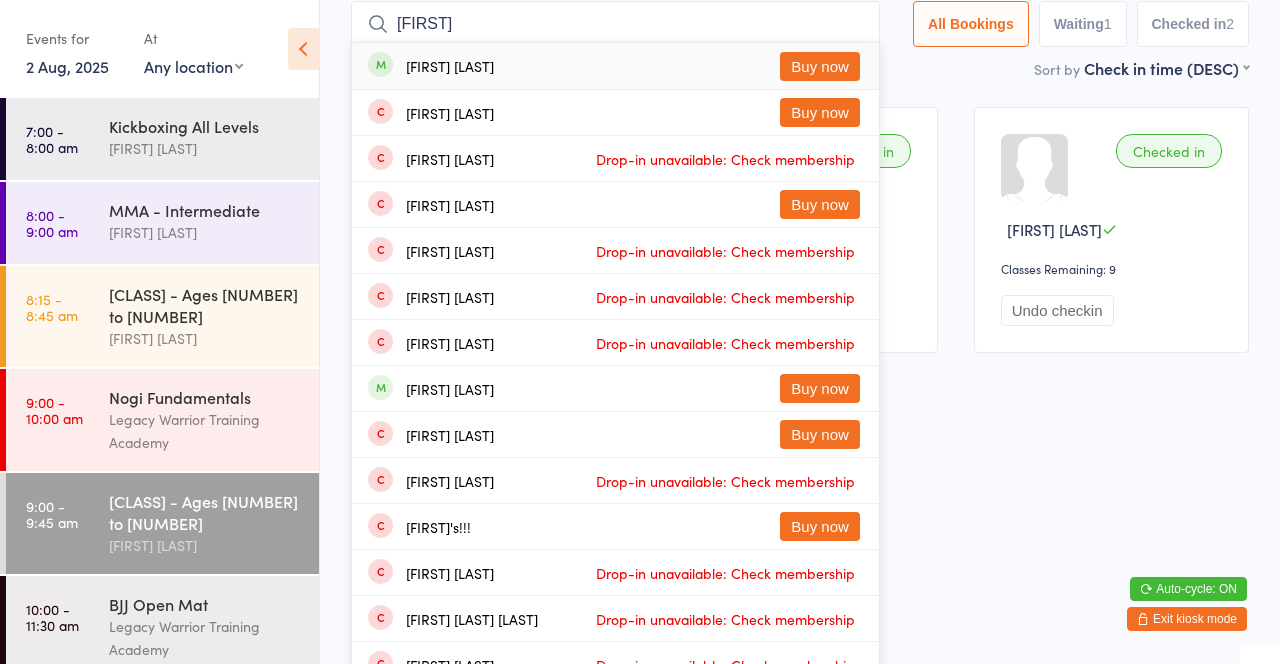 scroll, scrollTop: 136, scrollLeft: 0, axis: vertical 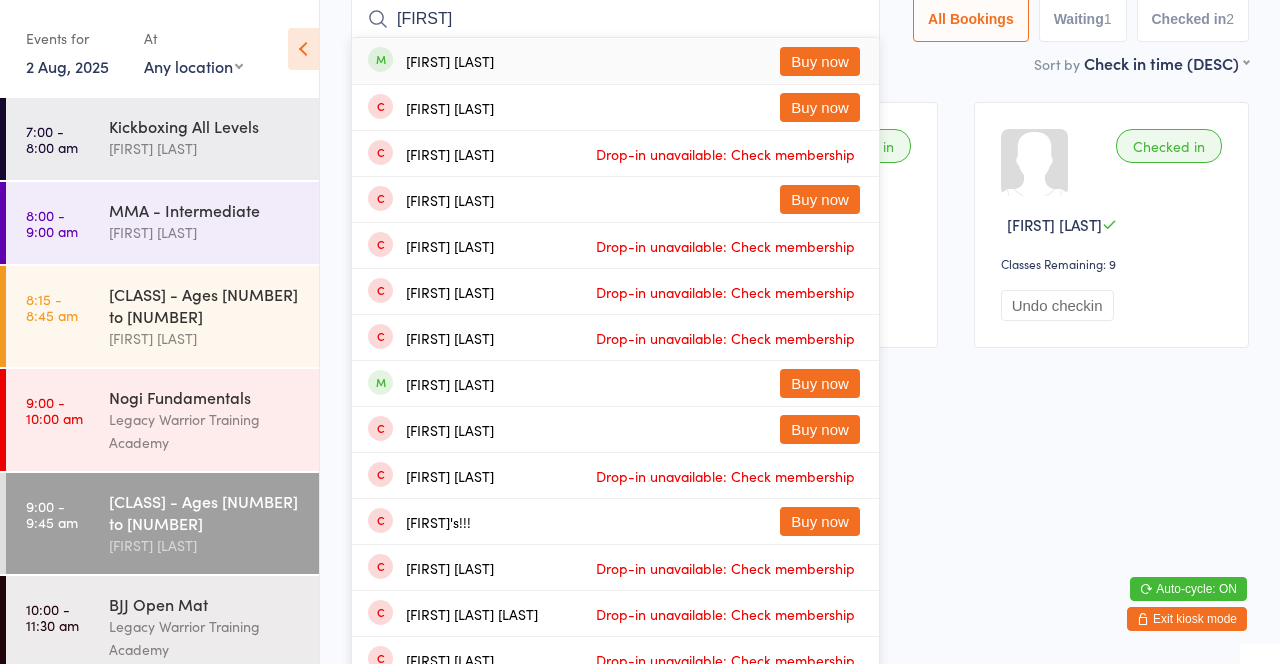 click on "[FIRST] [LAST]" at bounding box center (205, 545) 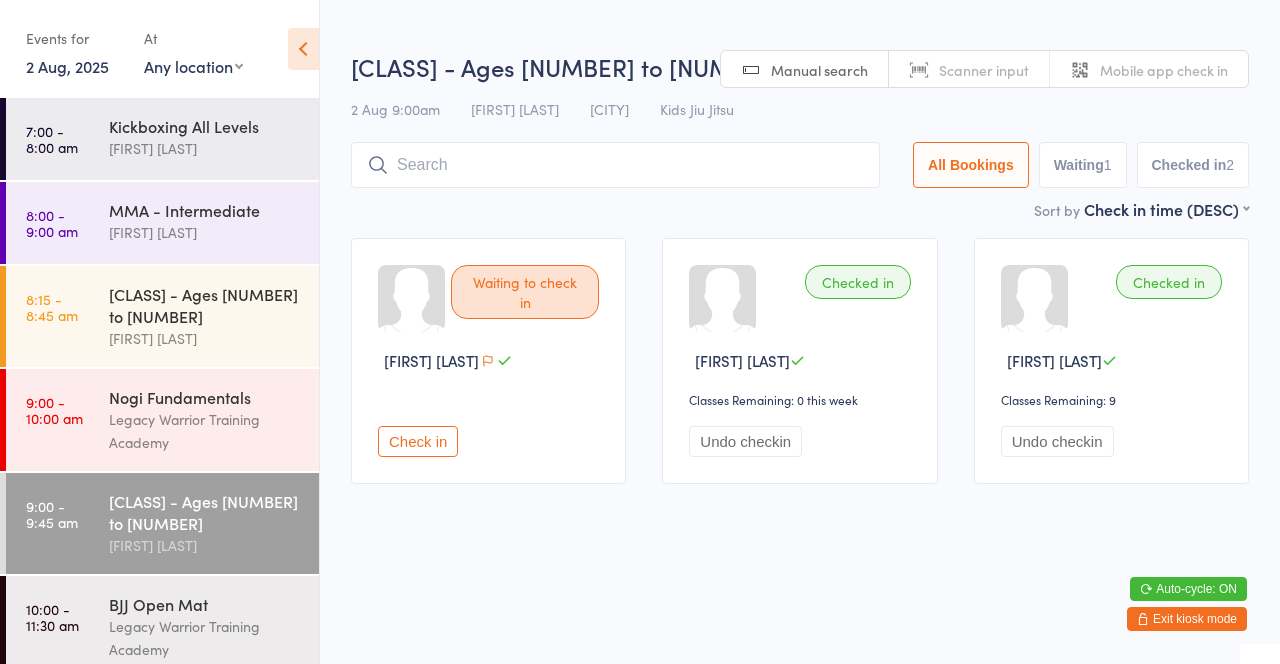 click at bounding box center (615, 165) 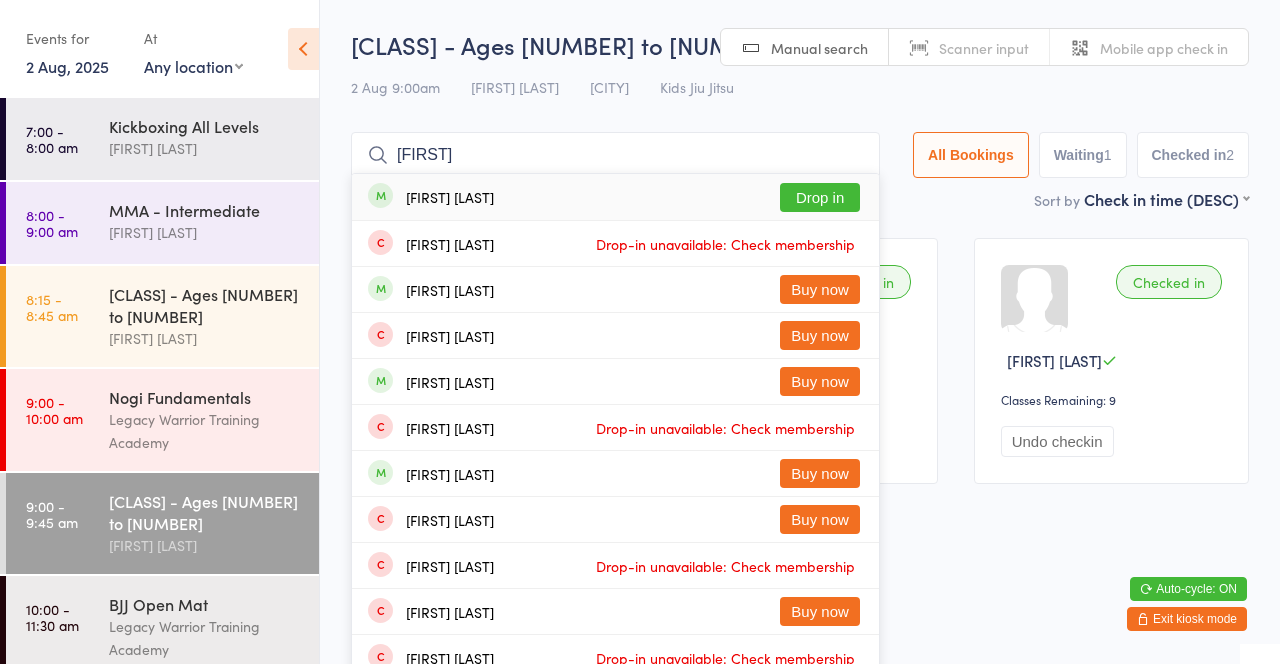 type on "[FIRST]" 